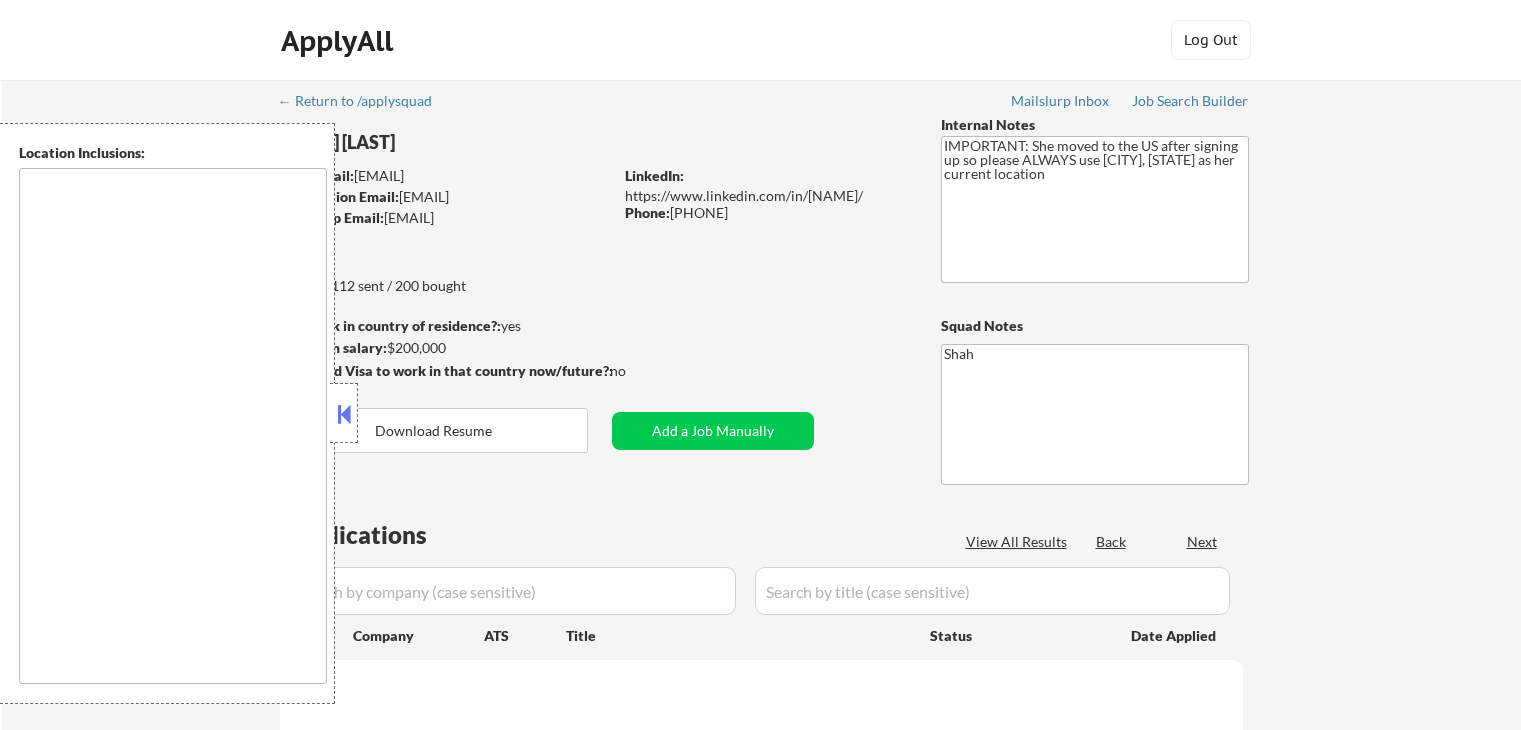 scroll, scrollTop: 0, scrollLeft: 0, axis: both 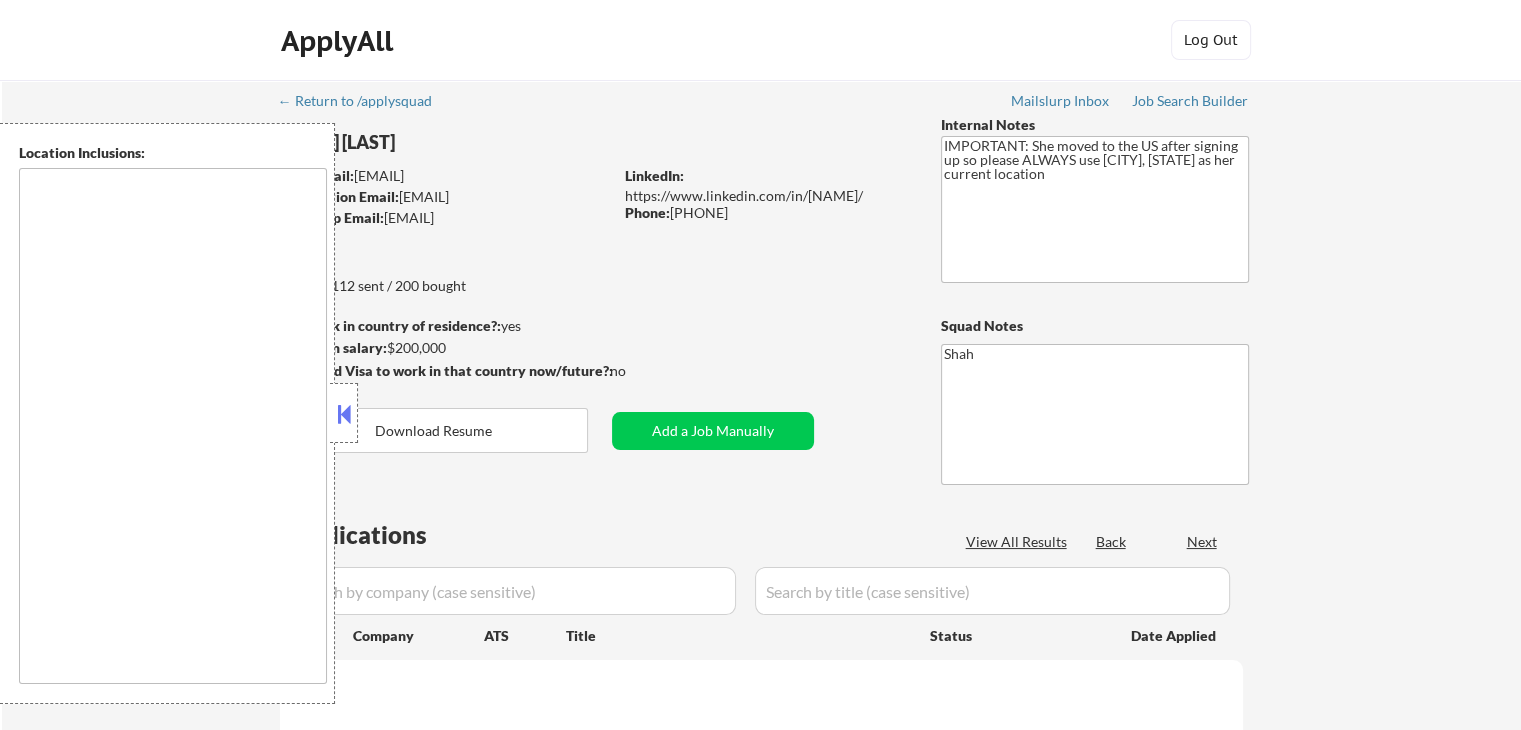 type on "[CITY], [STATE]   [CITY], [STATE]   [CITY], [STATE]   [CITY], [STATE]   [CITY], [STATE]   [CITY], [STATE]   [CITY], [STATE]   [CITY], [STATE]   [CITY], [STATE]   [CITY], [STATE]   [CITY], [STATE]   [CITY], [STATE]   [CITY], [STATE]   [CITY], [STATE]   [CITY], [STATE]   [CITY], [STATE]   [CITY], [STATE]   [CITY], [STATE]   [CITY], [STATE]   [CITY], [STATE] [CITY], [STATE]   [CITY], [STATE]   [CITY], [STATE]   [CITY], [STATE]   [CITY], [STATE]   [CITY], [STATE]   [CITY], [STATE]   [CITY], [STATE]   [CITY], [STATE]   [CITY], [STATE]   [CITY], [STATE]   [CITY], [STATE]   [CITY], [STATE]   [CITY], [STATE]   [CITY], [STATE]   [CITY], [STATE]   [CITY], [STATE]   [CITY], [STATE]   [CITY], [STATE]   [CITY], [STATE] [CITY], [STATE]   [CITY], [STATE]   [CITY], [STATE]   [CITY], [STATE]   [CITY], [STATE]   [CITY], [STATE]   [CITY], [STATE]   [CITY], [STATE]   [CITY], [STATE]   [CITY], [STATE]   [CITY], [STATE]   [CITY], [STATE]   [CITY], [STATE]   [CITY], [STATE]   [CITY], [STATE]   [CITY], [STATE]   [CITY], [STATE]   [CITY], [STATE]   [CITY], [STATE]   [CITY], [STATE] [CITY]" 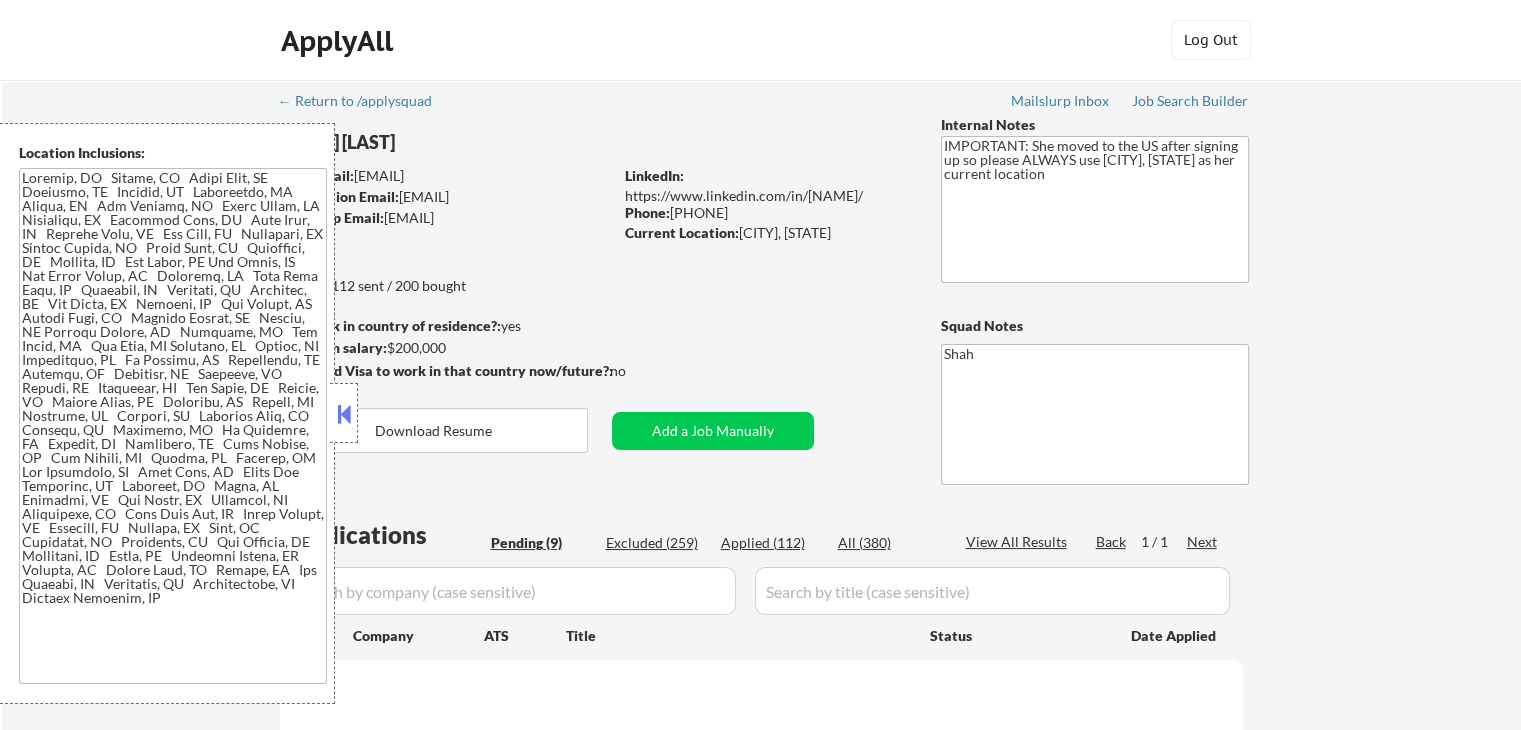 select on ""pending"" 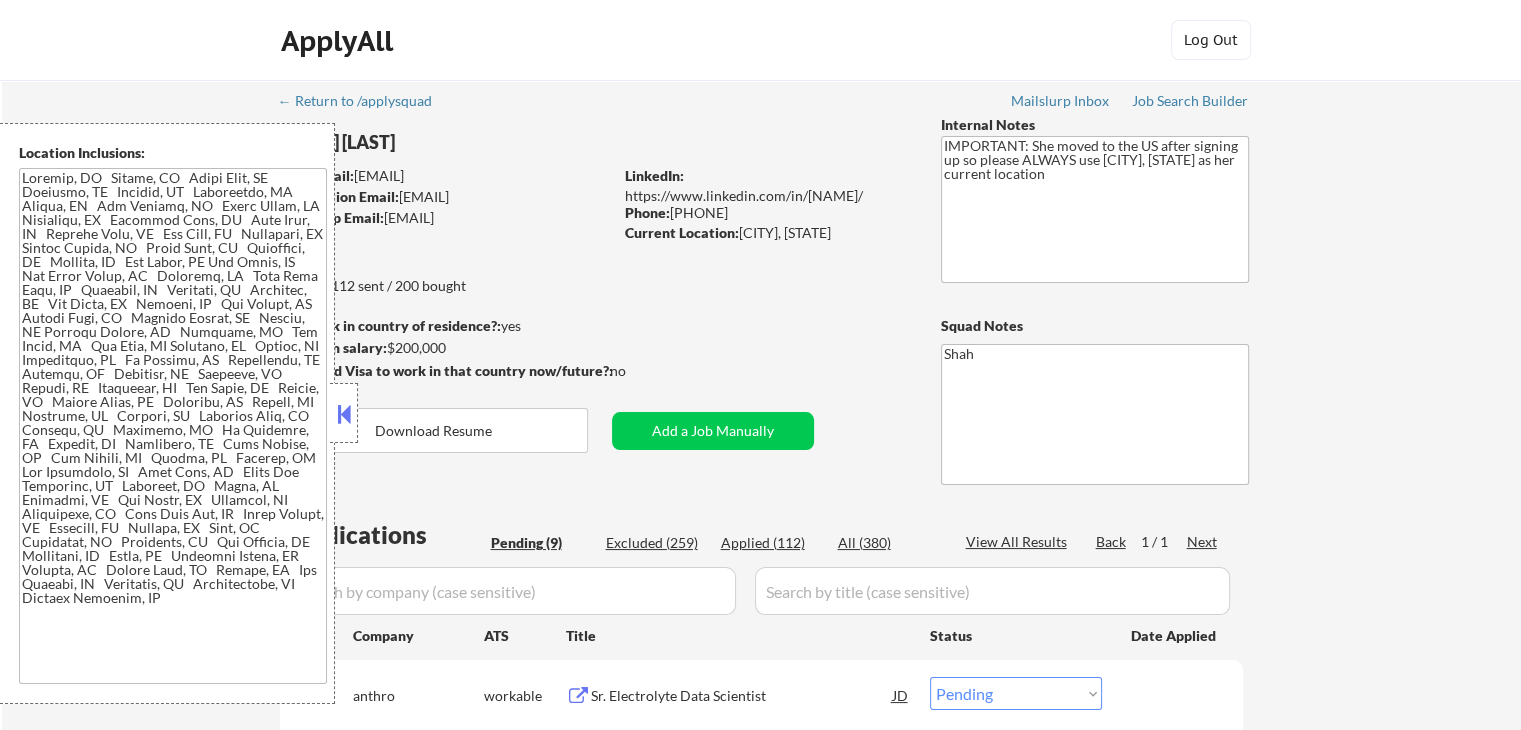 click at bounding box center [344, 414] 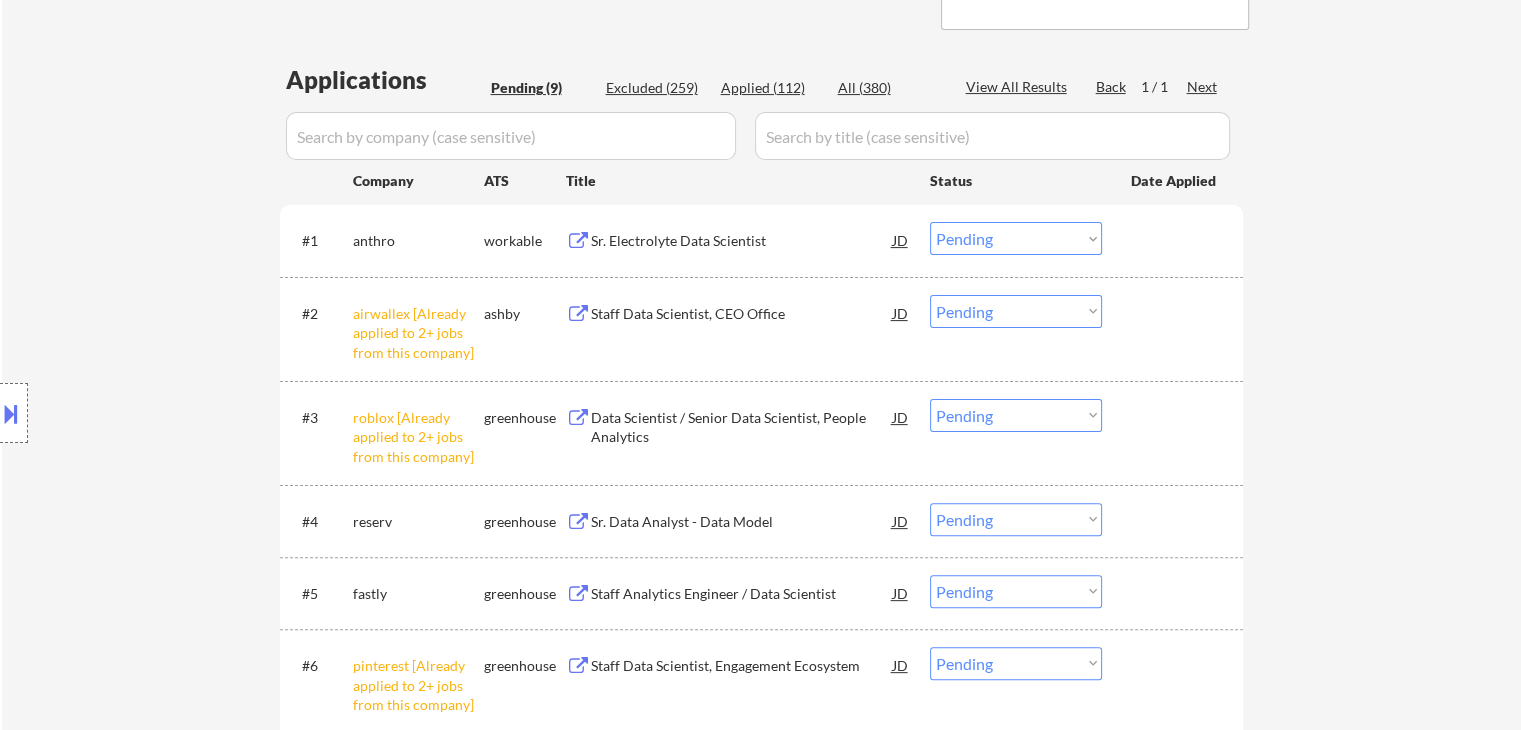 scroll, scrollTop: 500, scrollLeft: 0, axis: vertical 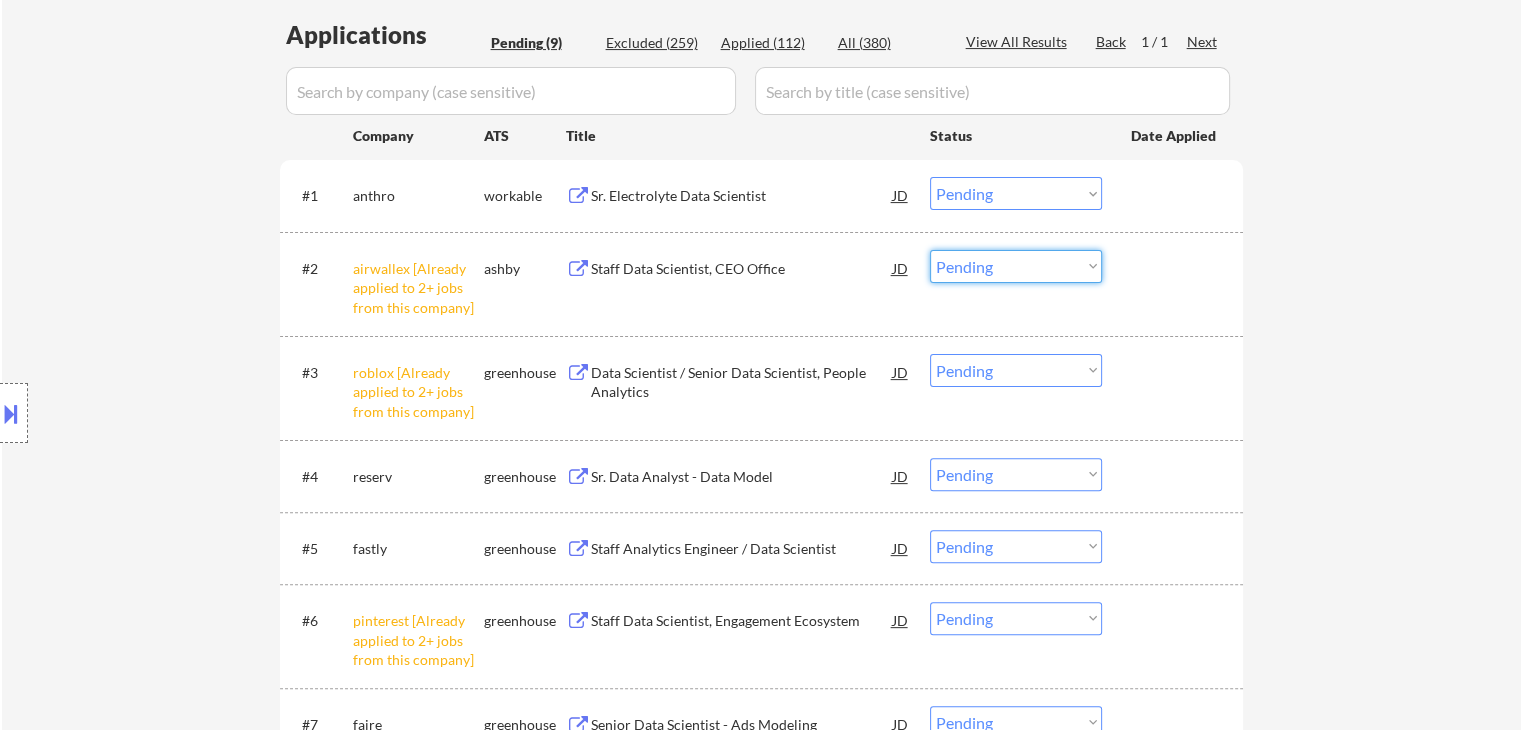 click on "Choose an option... Pending Applied Excluded (Questions) Excluded (Expired) Excluded (Location) Excluded (Bad Match) Excluded (Blocklist) Excluded (Salary) Excluded (Other)" at bounding box center [1016, 266] 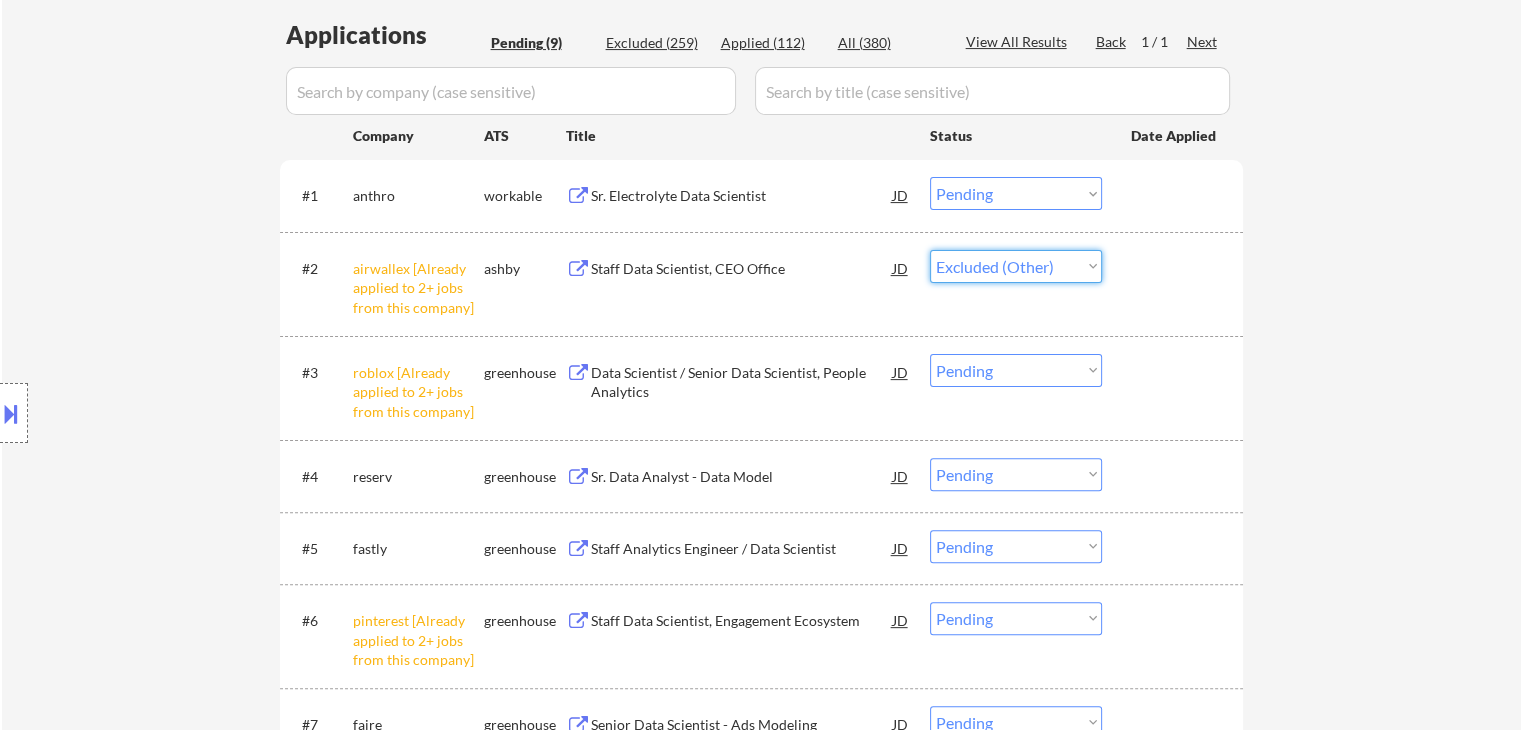 click on "Choose an option... Pending Applied Excluded (Questions) Excluded (Expired) Excluded (Location) Excluded (Bad Match) Excluded (Blocklist) Excluded (Salary) Excluded (Other)" at bounding box center [1016, 266] 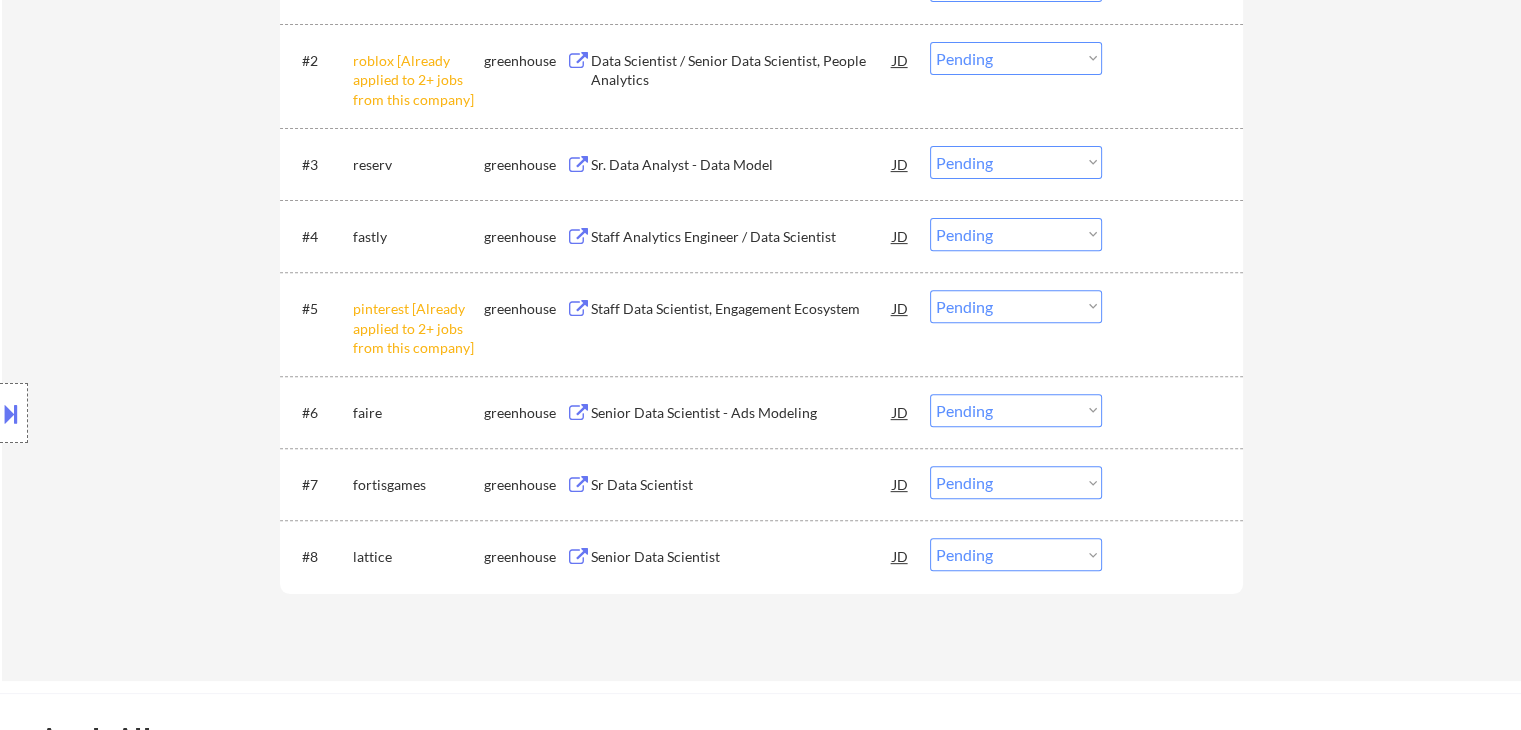 scroll, scrollTop: 600, scrollLeft: 0, axis: vertical 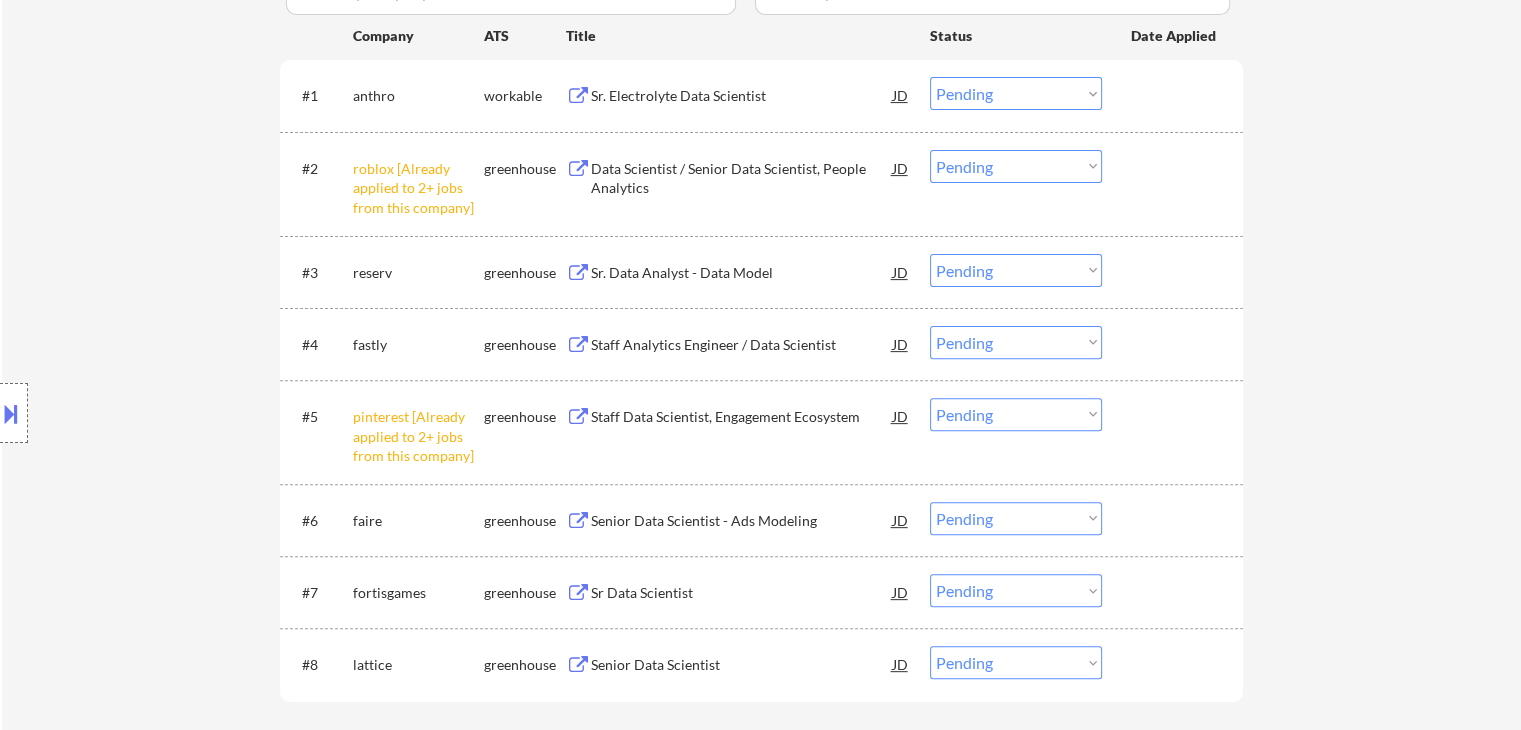 click on "Choose an option... Pending Applied Excluded (Questions) Excluded (Expired) Excluded (Location) Excluded (Bad Match) Excluded (Blocklist) Excluded (Salary) Excluded (Other)" at bounding box center [1016, 166] 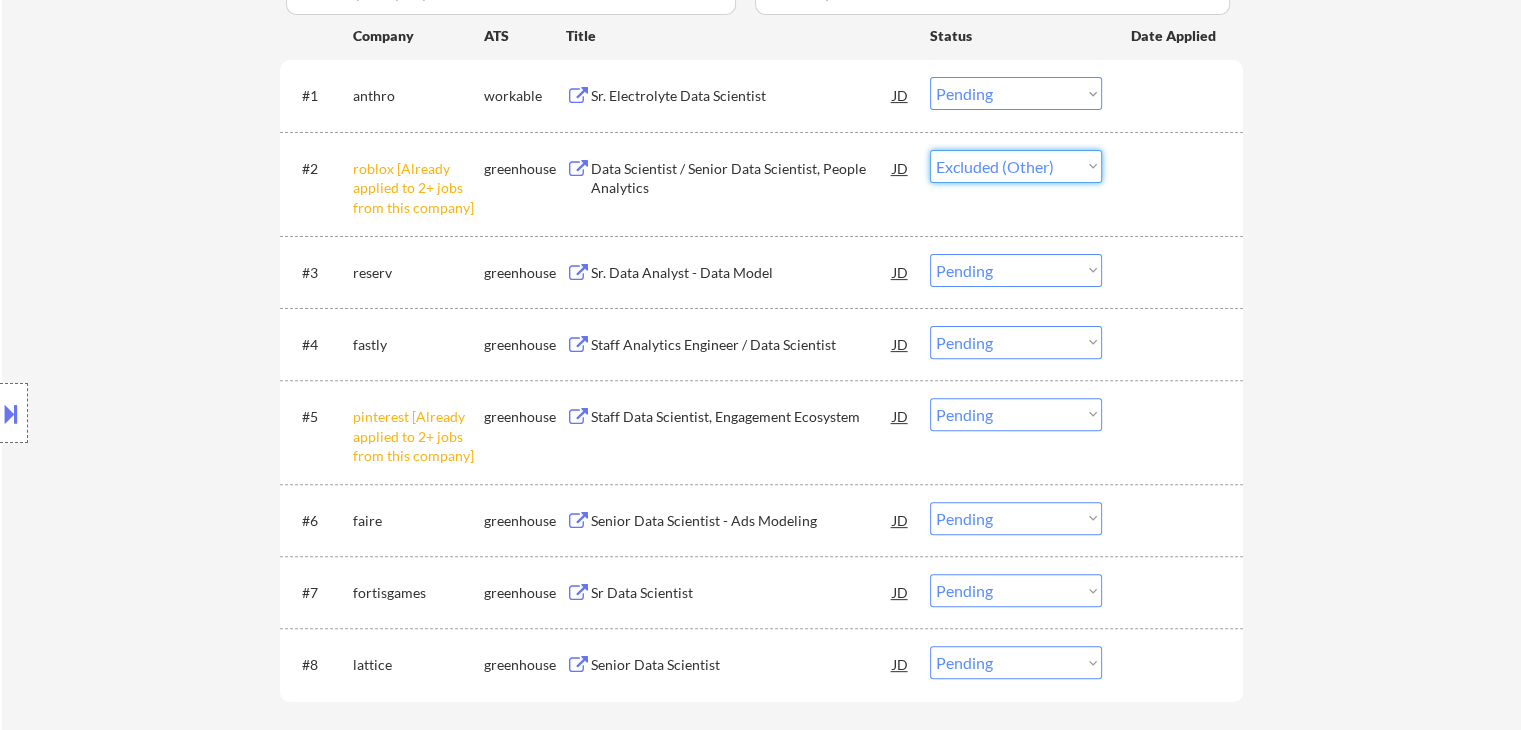 click on "Choose an option... Pending Applied Excluded (Questions) Excluded (Expired) Excluded (Location) Excluded (Bad Match) Excluded (Blocklist) Excluded (Salary) Excluded (Other)" at bounding box center (1016, 166) 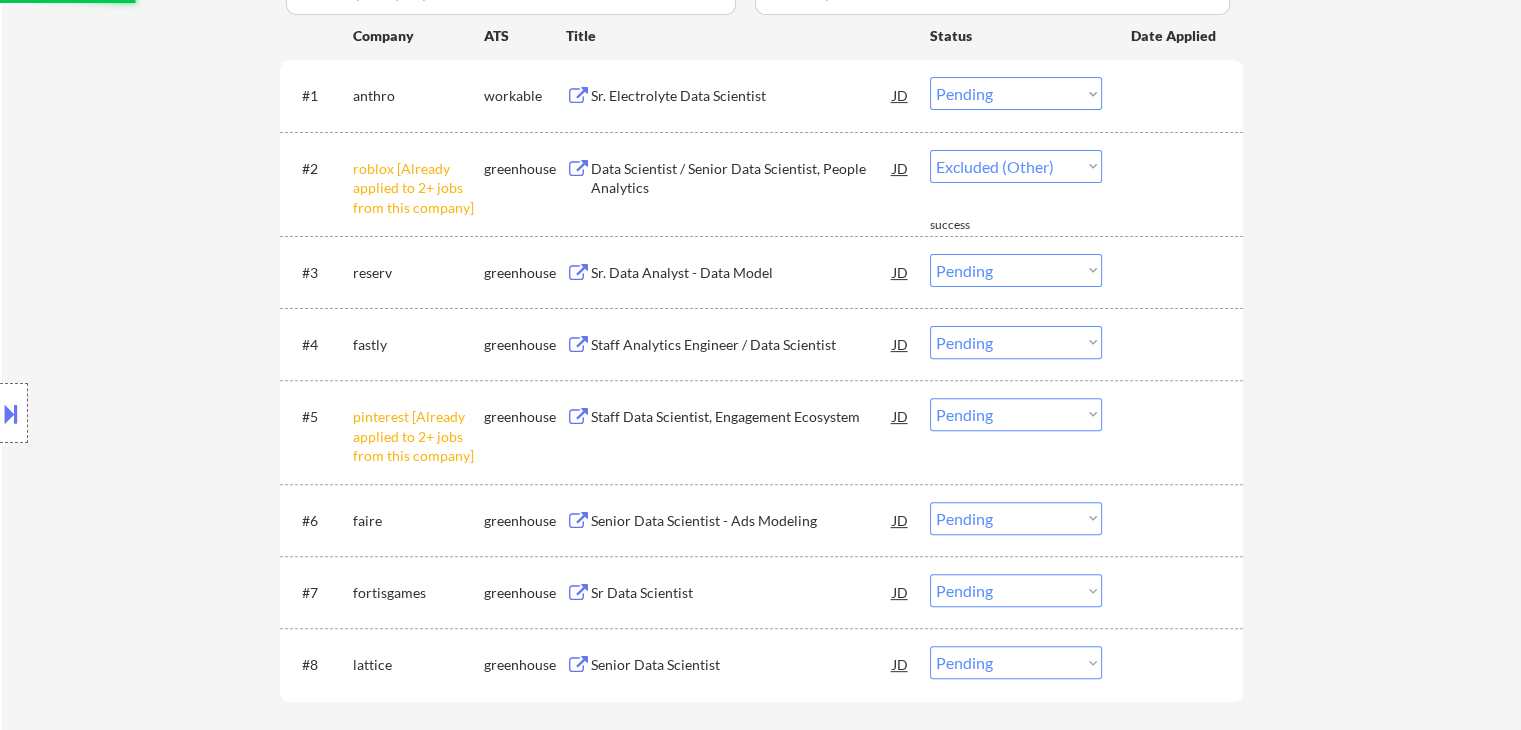 select on ""pending"" 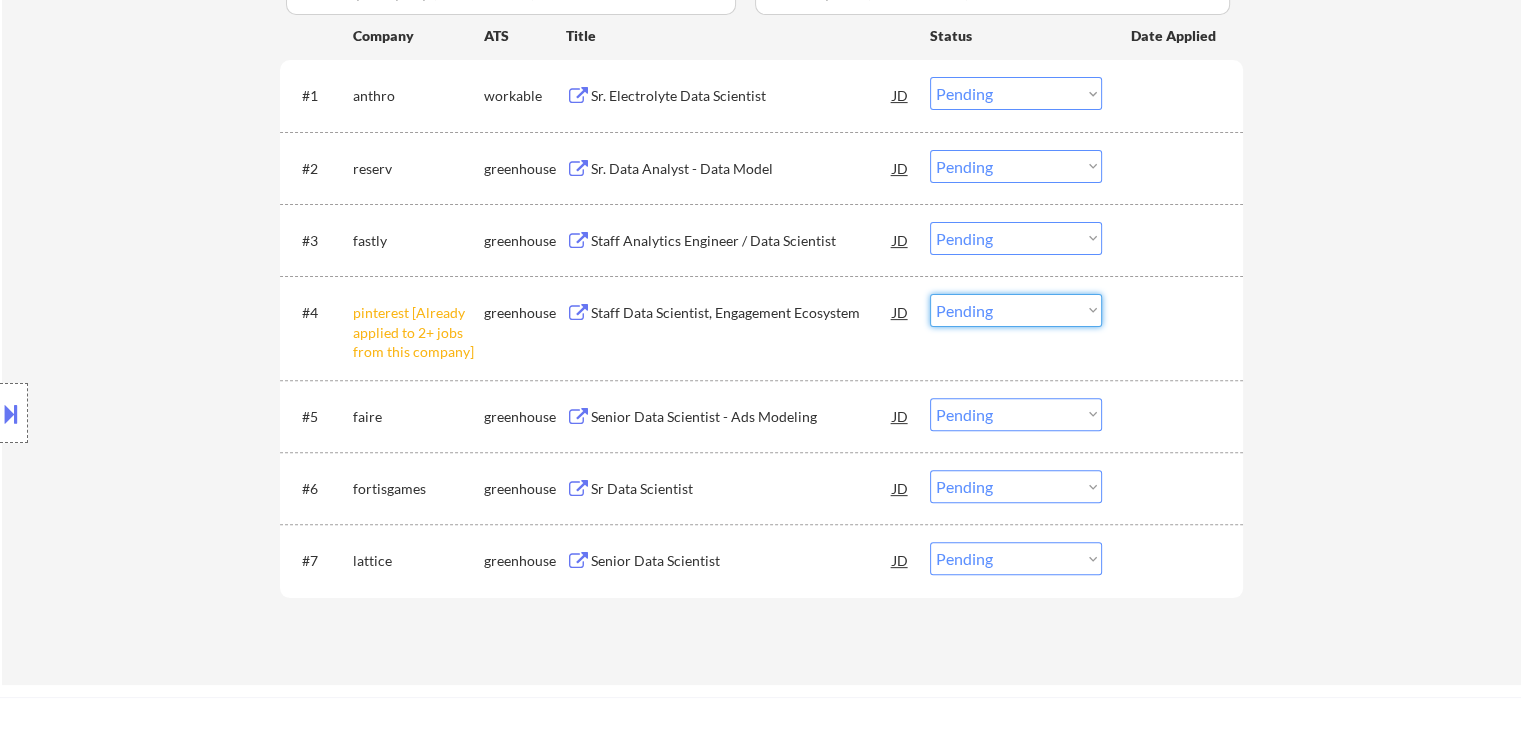 click on "Choose an option... Pending Applied Excluded (Questions) Excluded (Expired) Excluded (Location) Excluded (Bad Match) Excluded (Blocklist) Excluded (Salary) Excluded (Other)" at bounding box center (1016, 310) 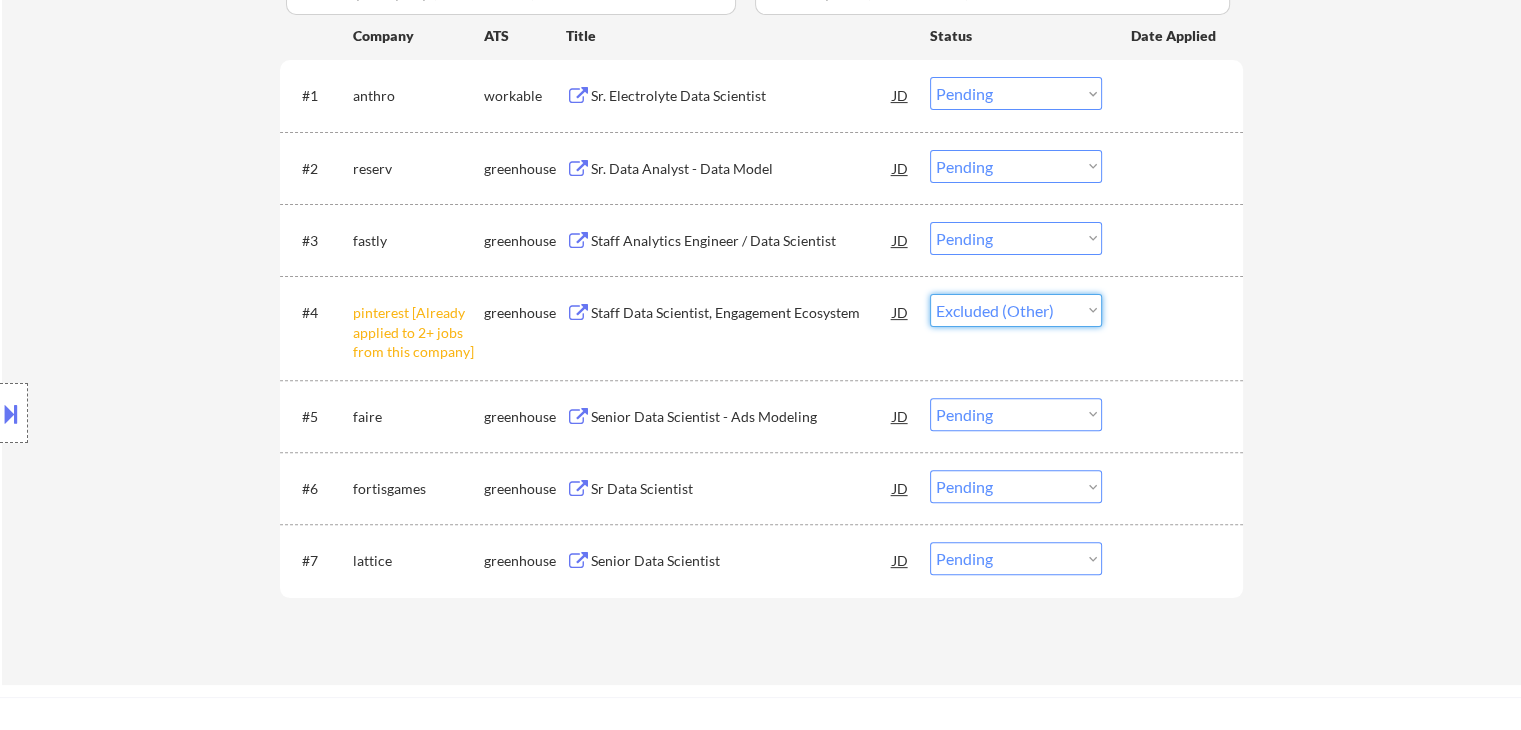 click on "Choose an option... Pending Applied Excluded (Questions) Excluded (Expired) Excluded (Location) Excluded (Bad Match) Excluded (Blocklist) Excluded (Salary) Excluded (Other)" at bounding box center [1016, 310] 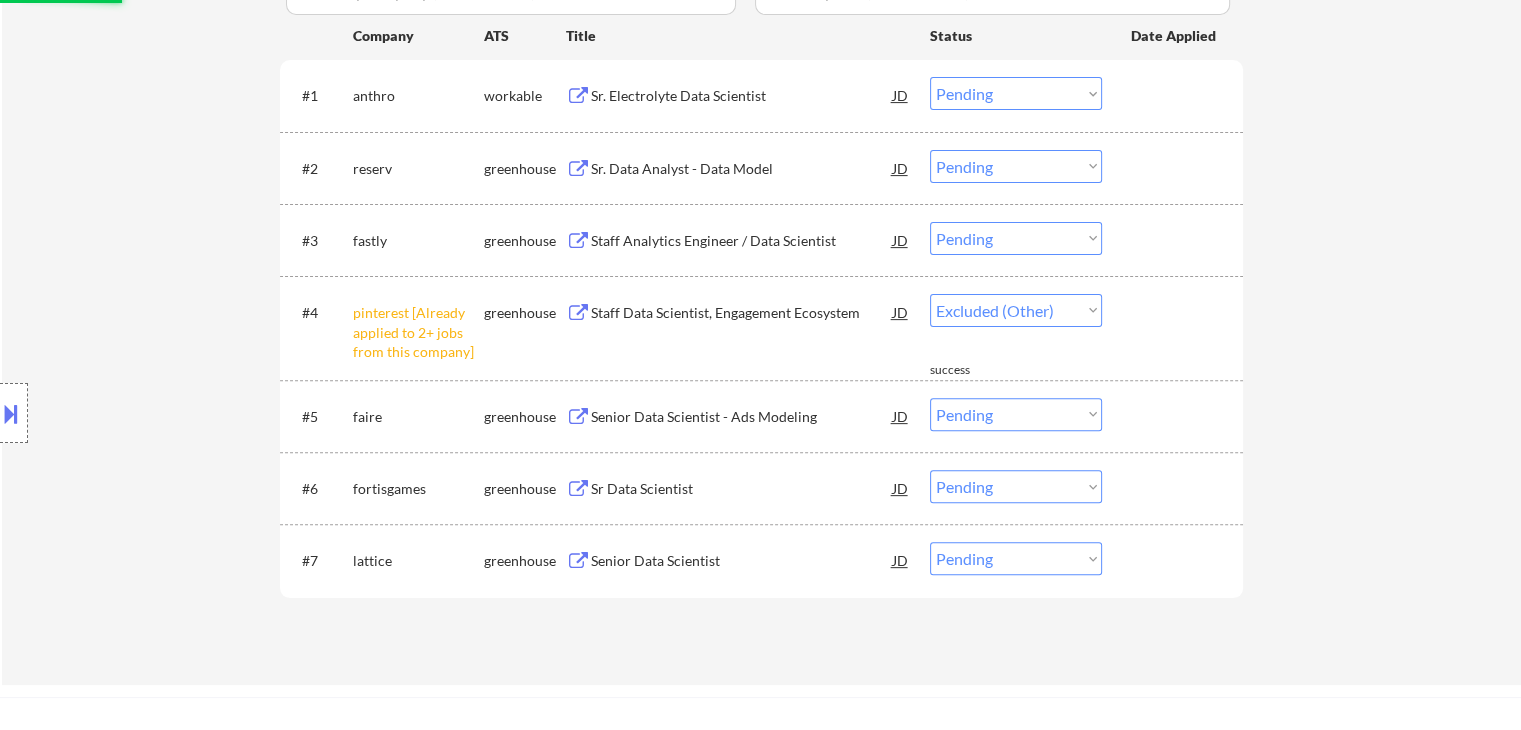 select on ""pending"" 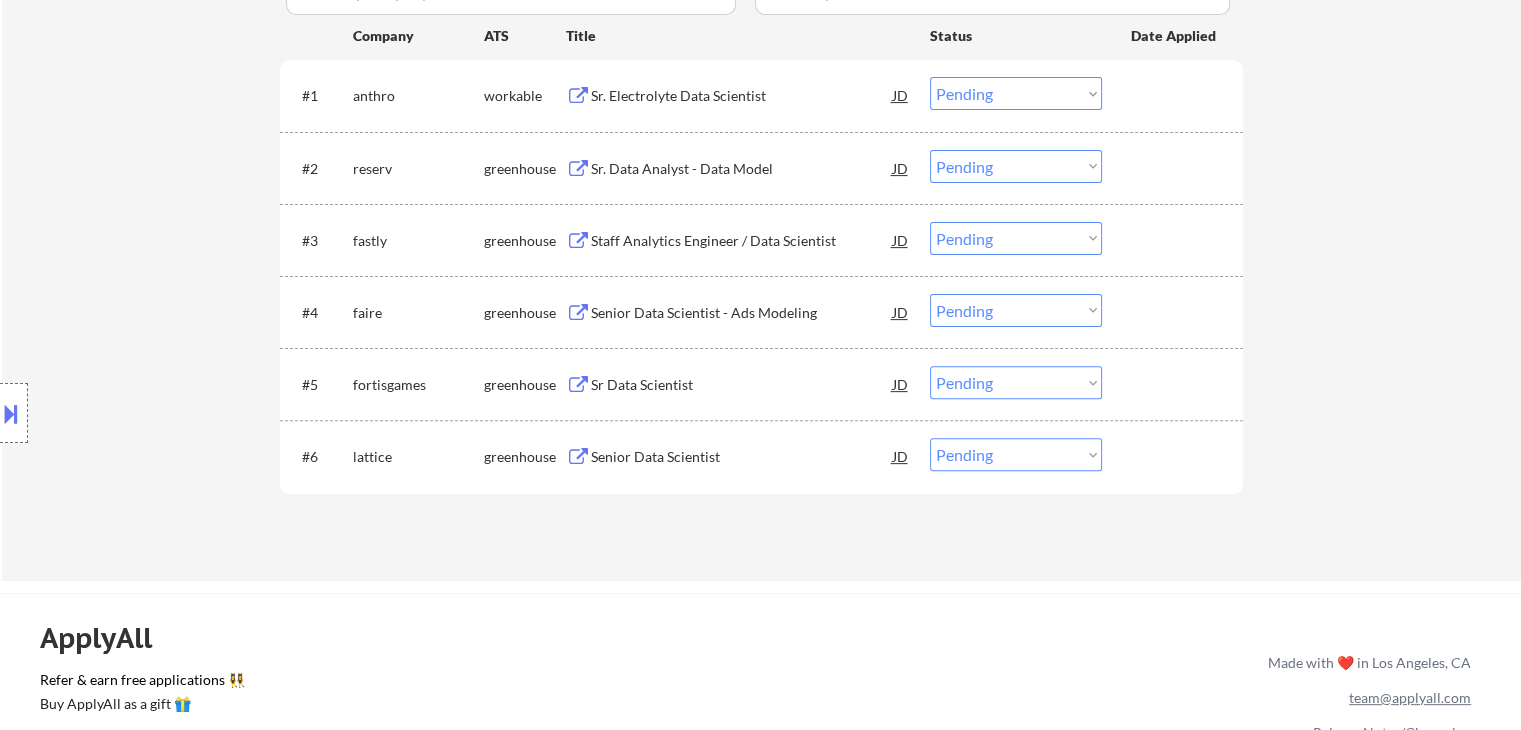 click on "Senior Data Scientist" at bounding box center [742, 457] 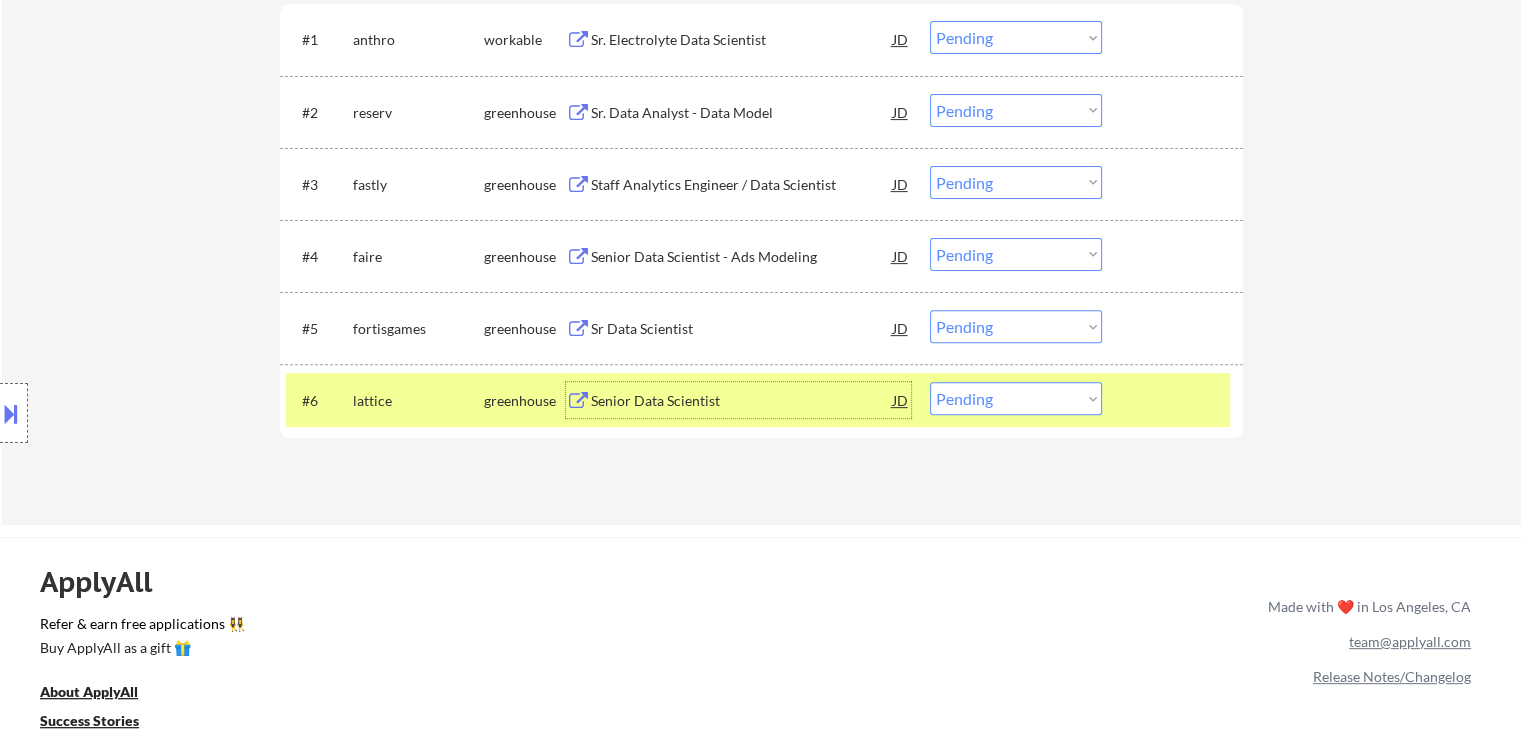scroll, scrollTop: 700, scrollLeft: 0, axis: vertical 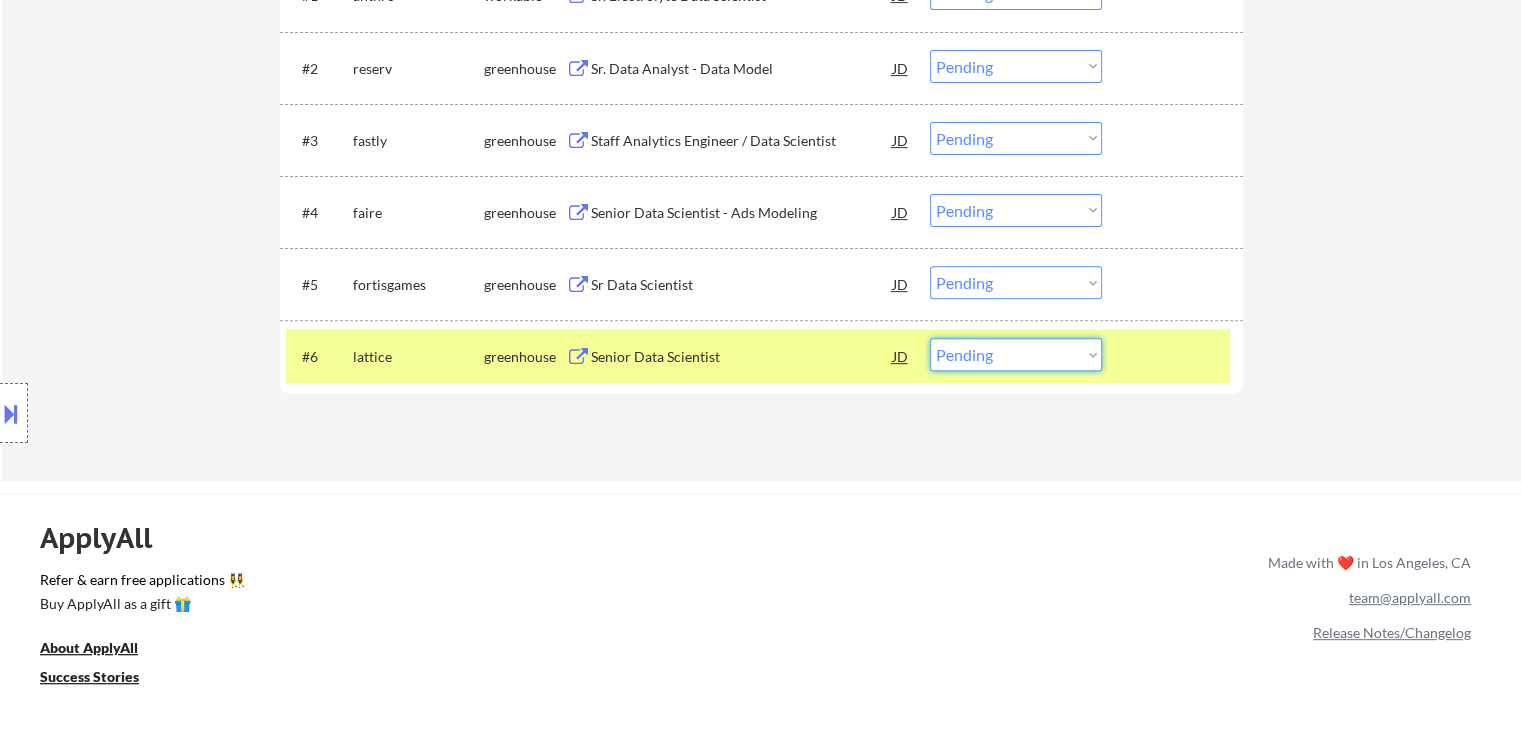 click on "Choose an option... Pending Applied Excluded (Questions) Excluded (Expired) Excluded (Location) Excluded (Bad Match) Excluded (Blocklist) Excluded (Salary) Excluded (Other)" at bounding box center (1016, 354) 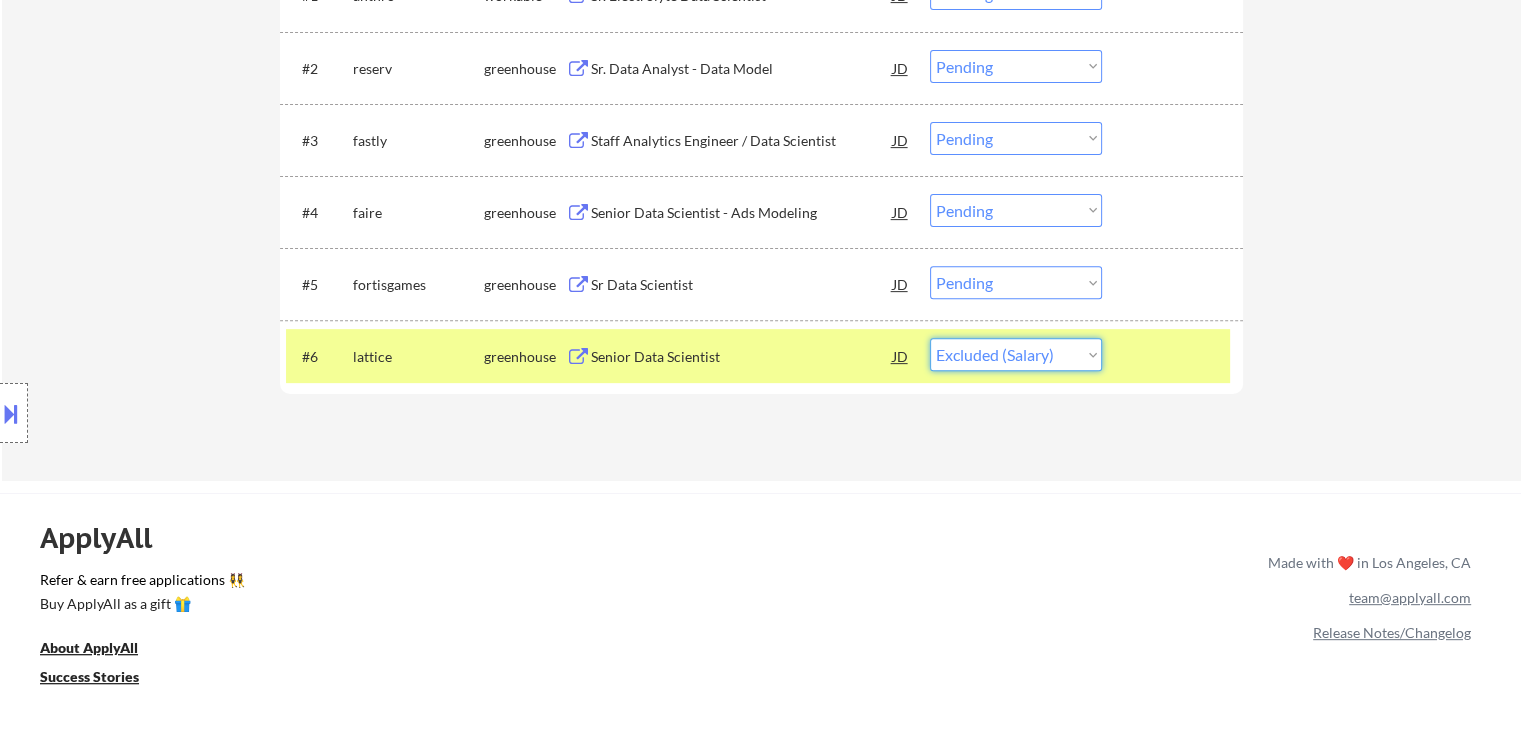 click on "Choose an option... Pending Applied Excluded (Questions) Excluded (Expired) Excluded (Location) Excluded (Bad Match) Excluded (Blocklist) Excluded (Salary) Excluded (Other)" at bounding box center [1016, 354] 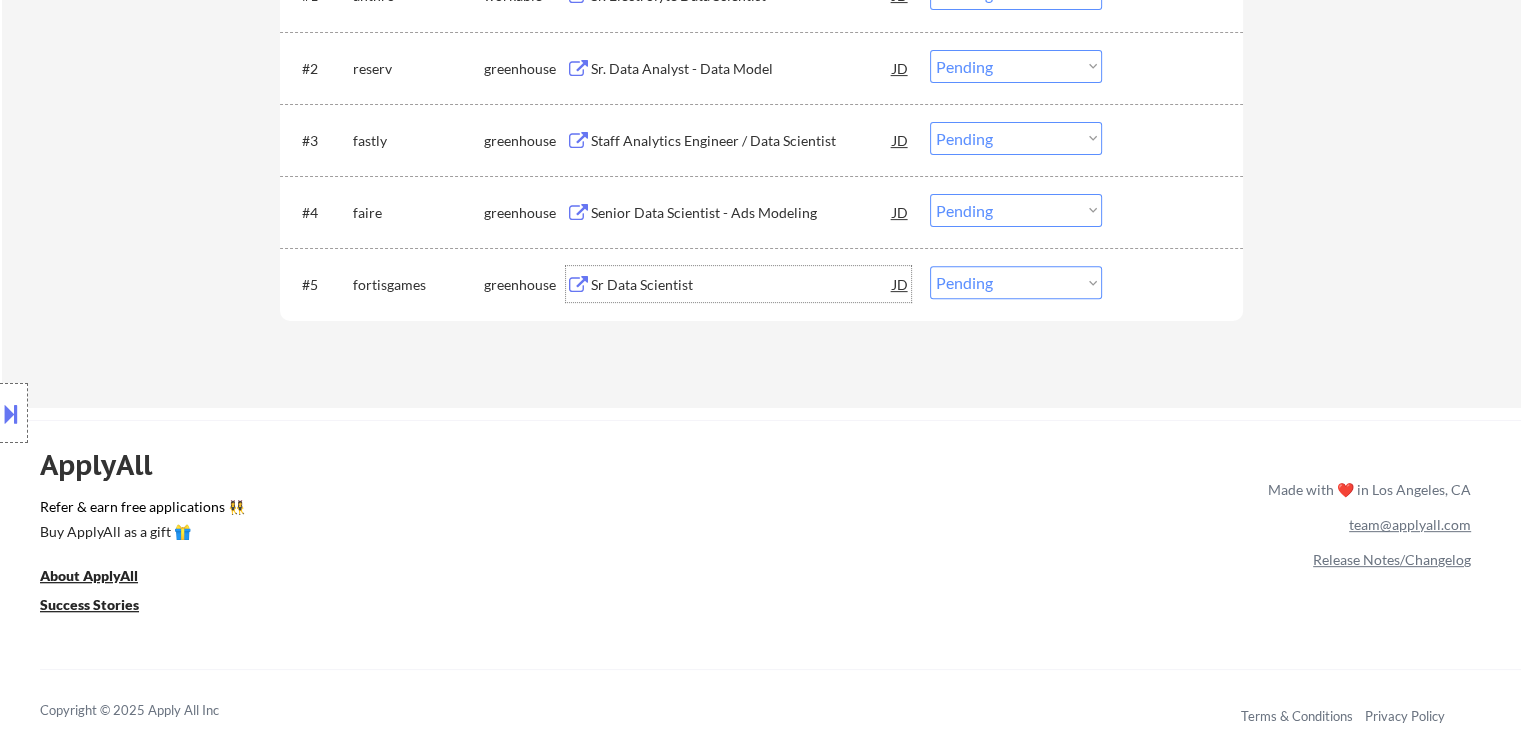 click on "Sr Data Scientist" at bounding box center [742, 285] 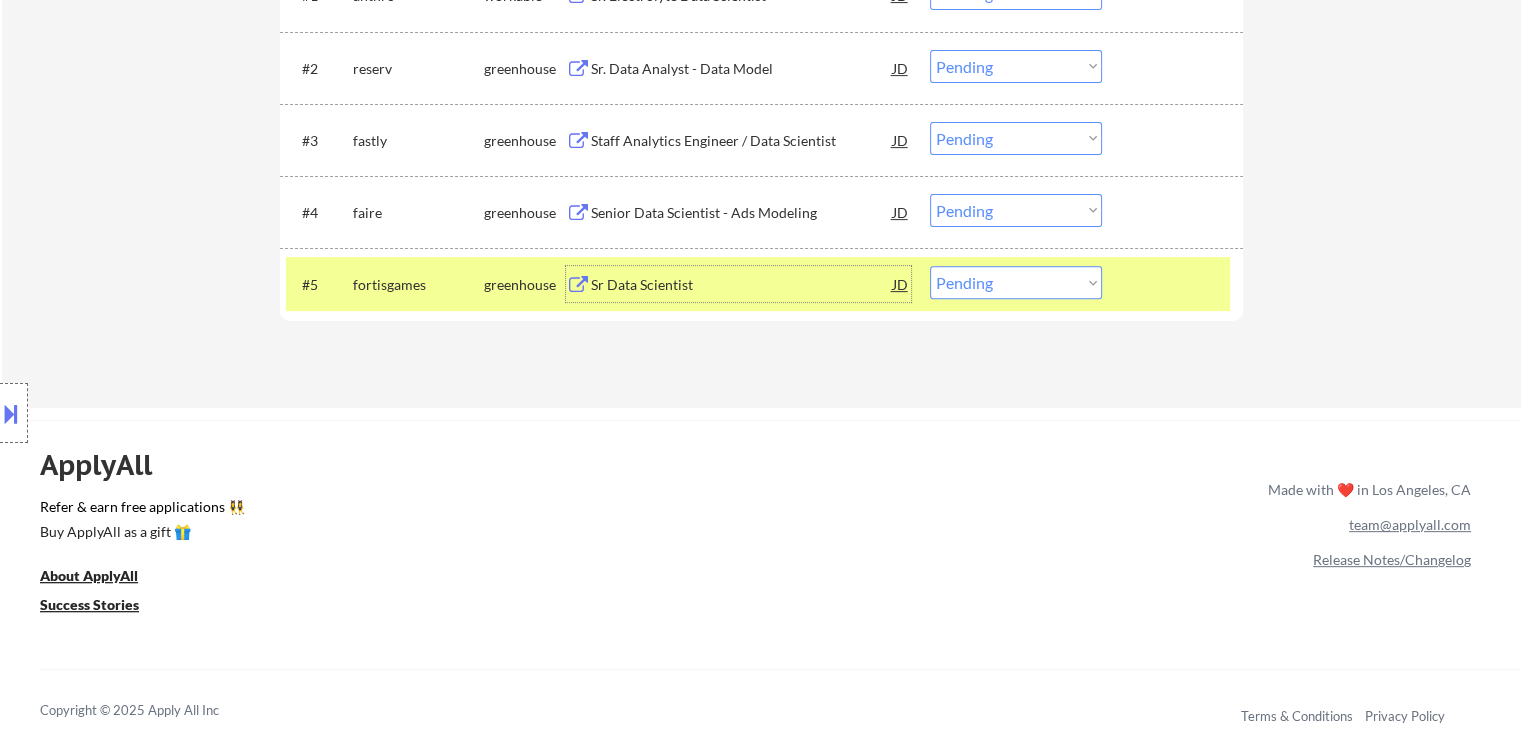 click on "Choose an option... Pending Applied Excluded (Questions) Excluded (Expired) Excluded (Location) Excluded (Bad Match) Excluded (Blocklist) Excluded (Salary) Excluded (Other)" at bounding box center [1016, 282] 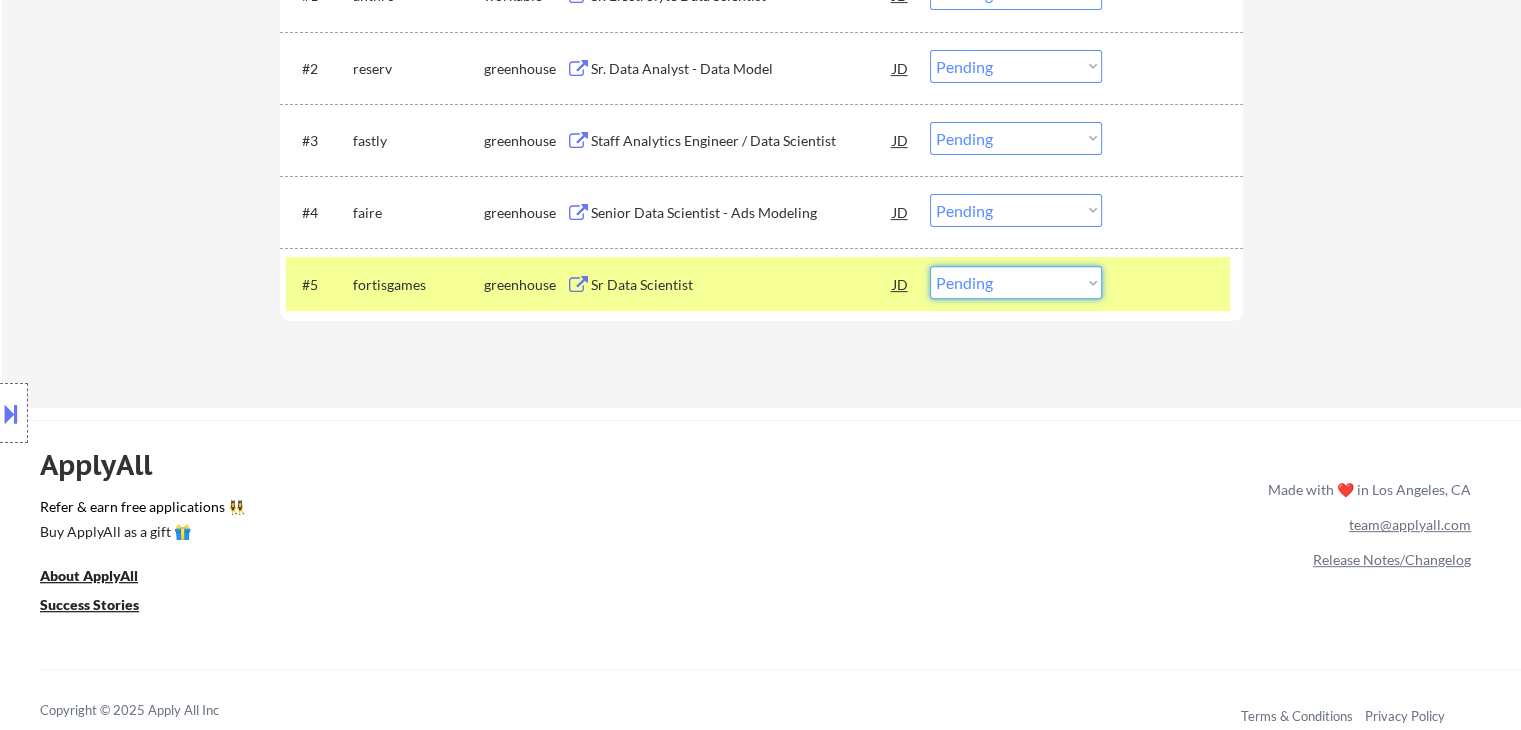 select on ""applied"" 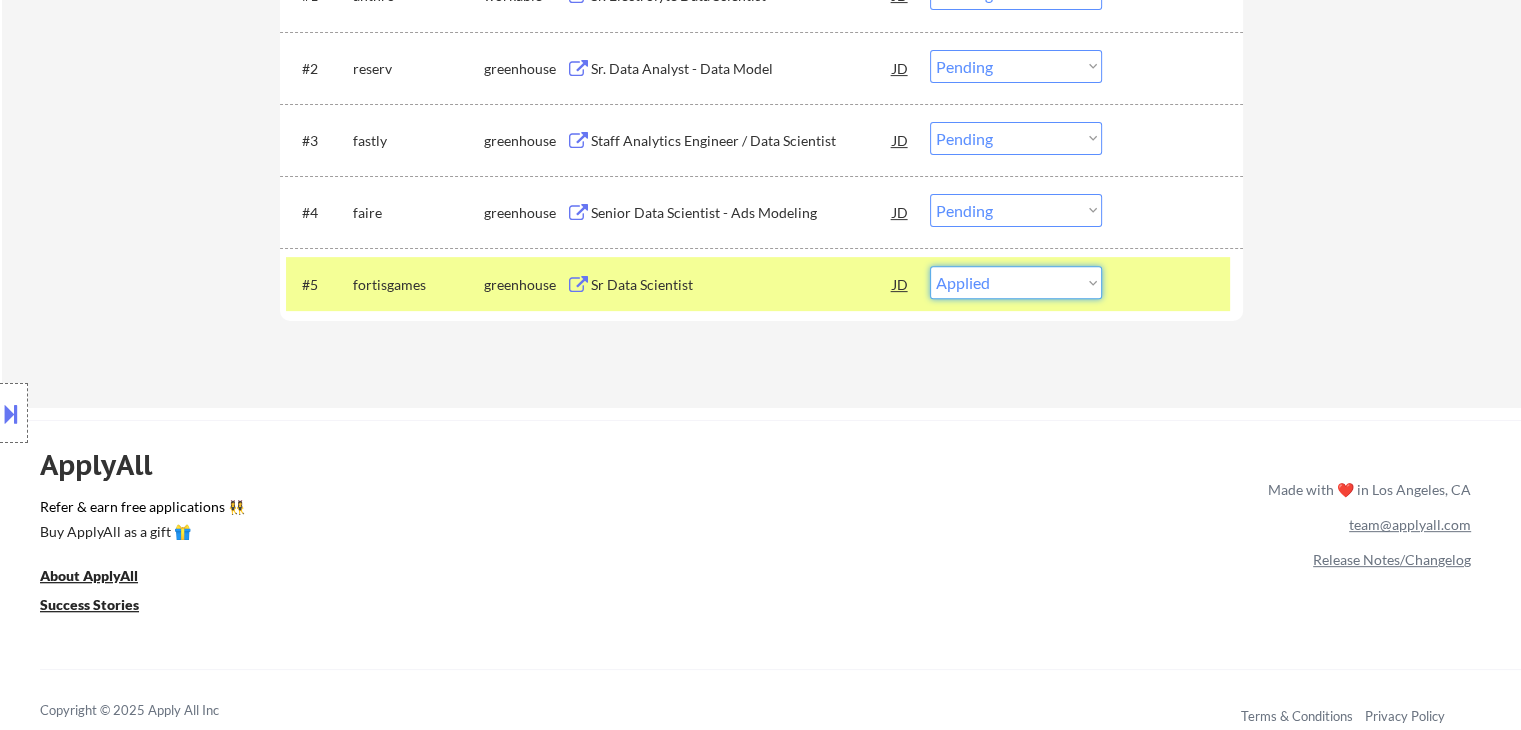 click on "Choose an option... Pending Applied Excluded (Questions) Excluded (Expired) Excluded (Location) Excluded (Bad Match) Excluded (Blocklist) Excluded (Salary) Excluded (Other)" at bounding box center [1016, 282] 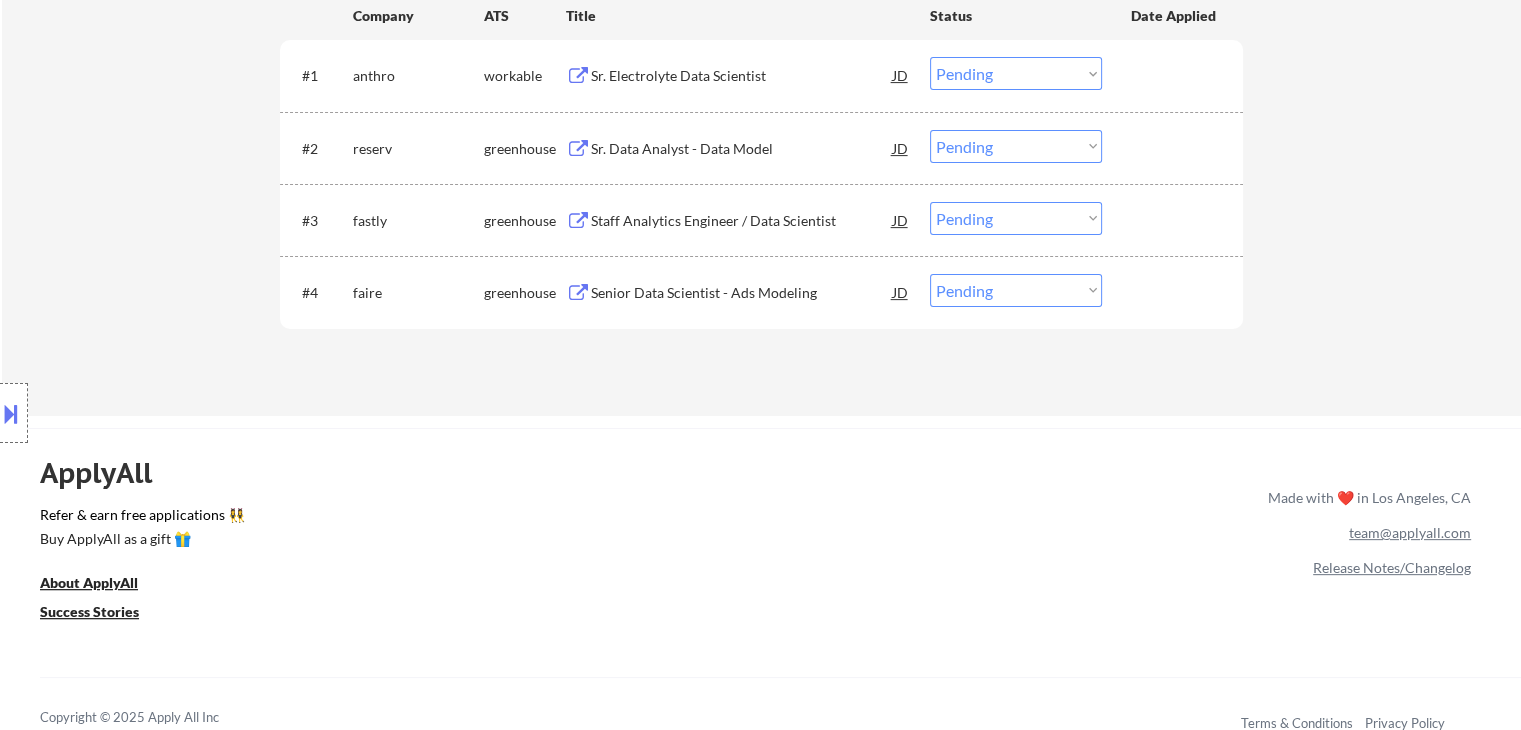 scroll, scrollTop: 500, scrollLeft: 0, axis: vertical 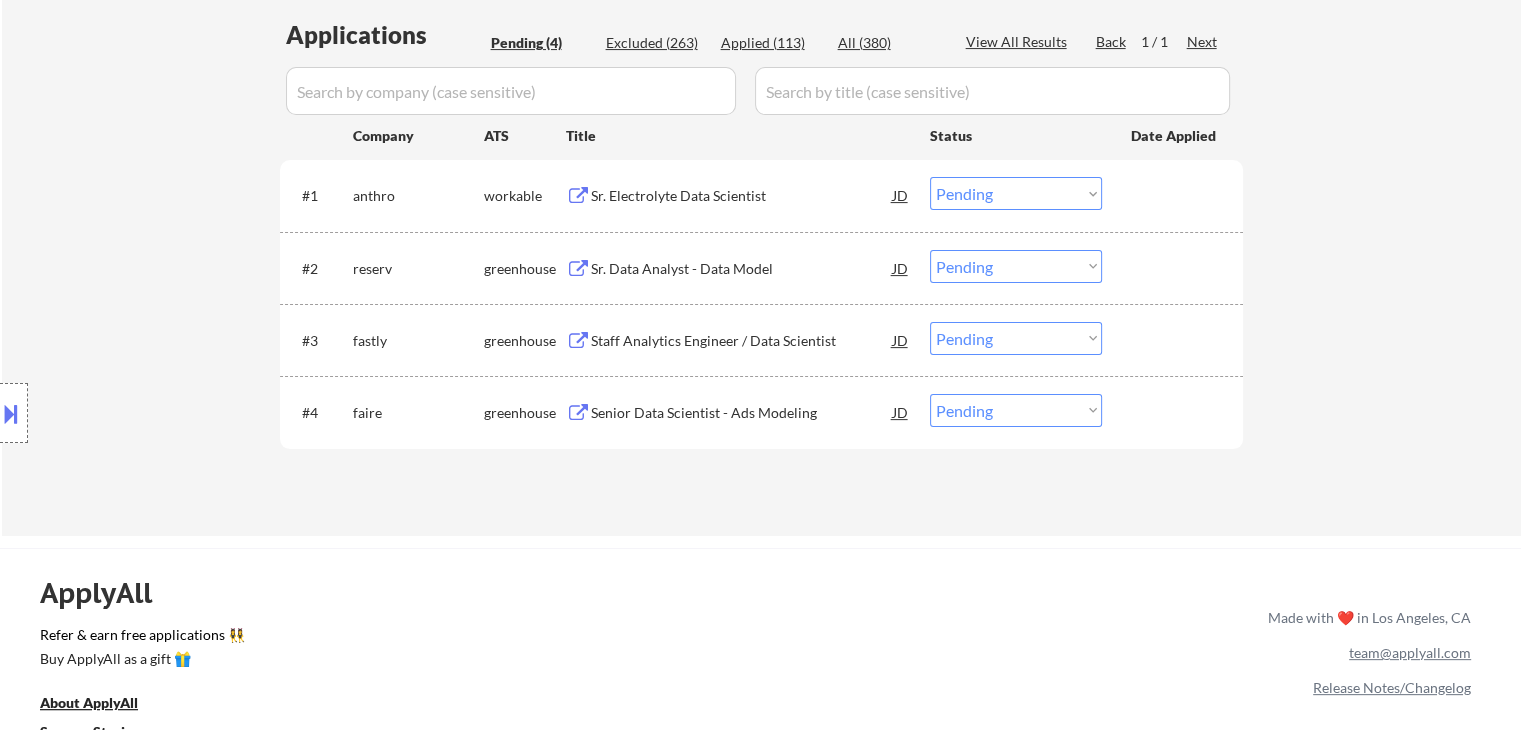 click on "Sr. Electrolyte Data Scientist" at bounding box center (742, 196) 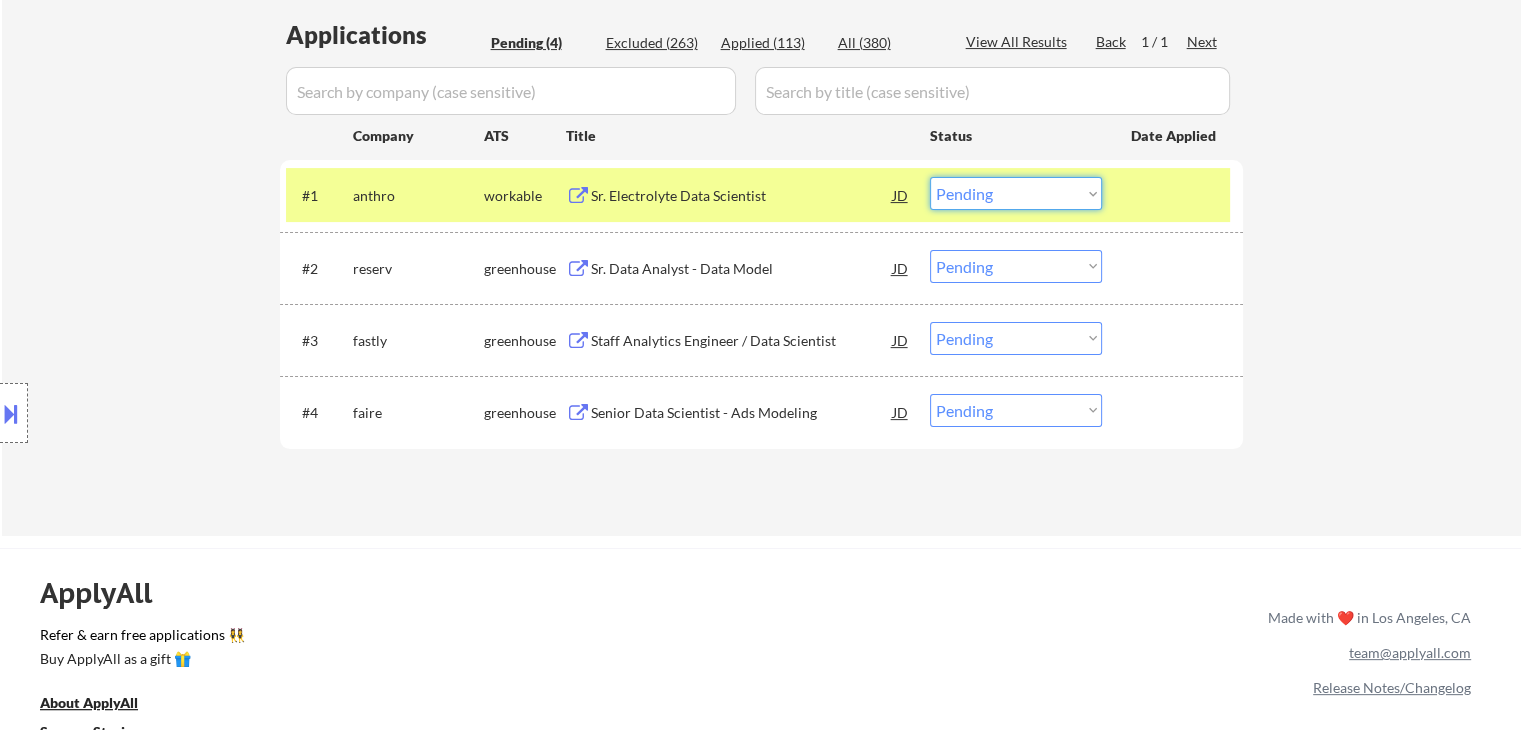 click on "Choose an option... Pending Applied Excluded (Questions) Excluded (Expired) Excluded (Location) Excluded (Bad Match) Excluded (Blocklist) Excluded (Salary) Excluded (Other)" at bounding box center [1016, 193] 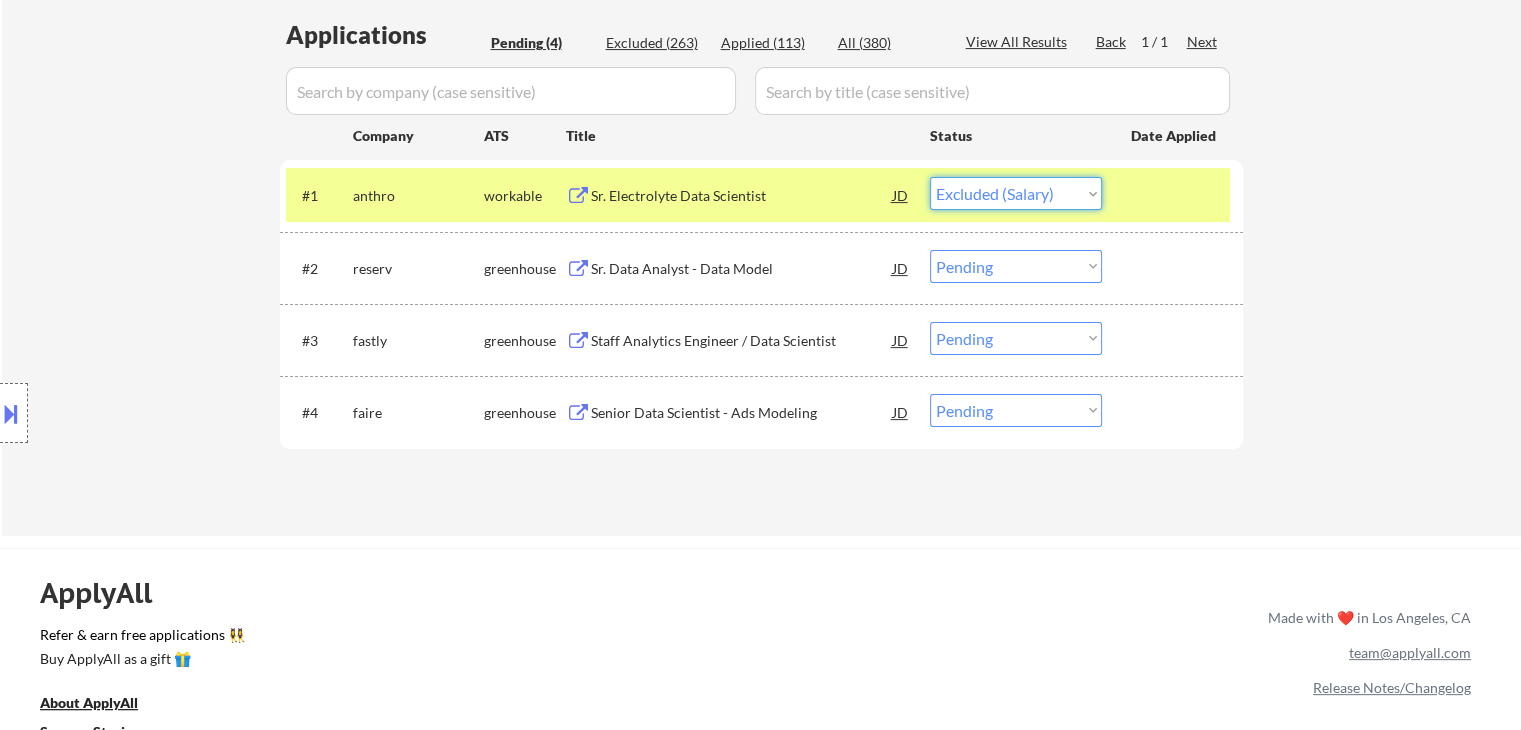 click on "Choose an option... Pending Applied Excluded (Questions) Excluded (Expired) Excluded (Location) Excluded (Bad Match) Excluded (Blocklist) Excluded (Salary) Excluded (Other)" at bounding box center (1016, 193) 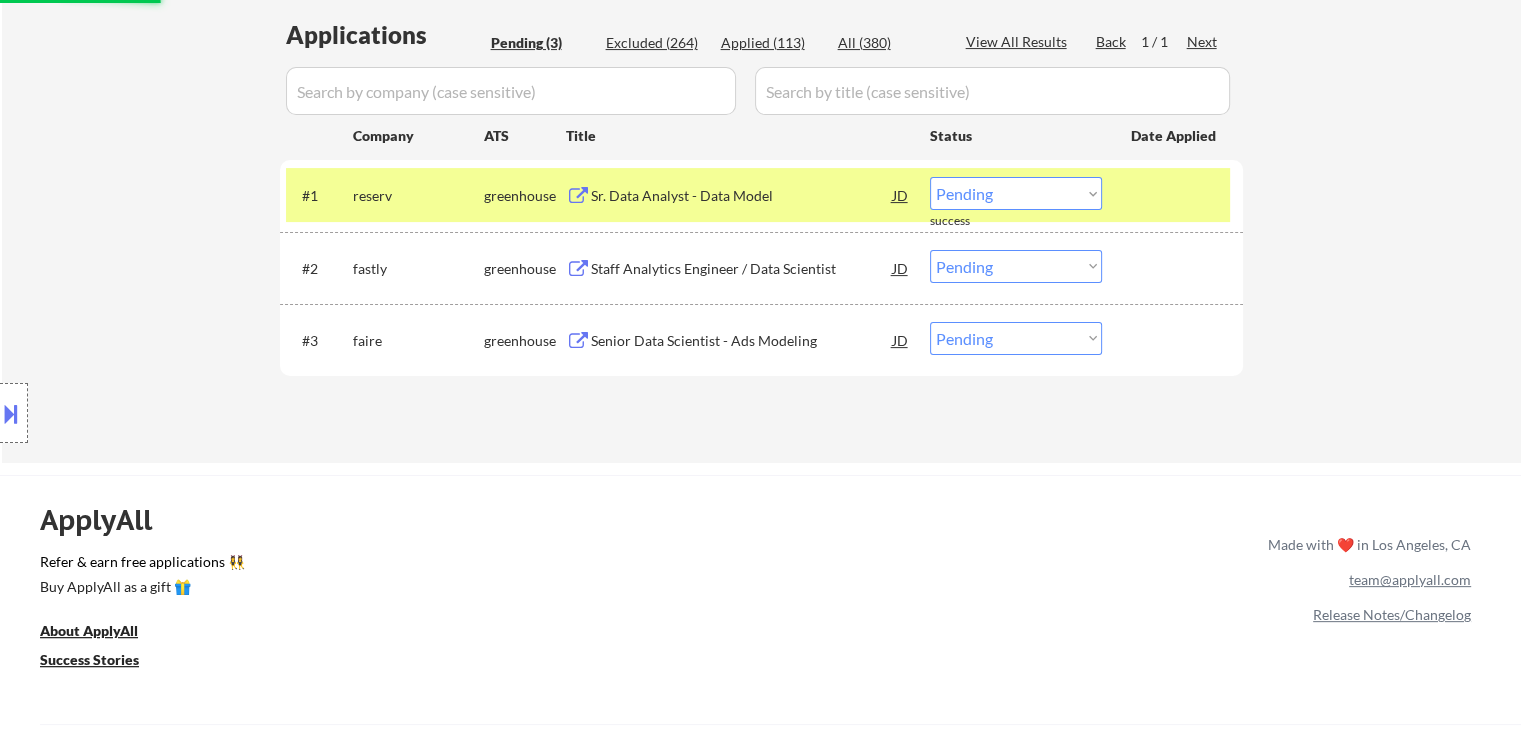 click on "Sr. Data Analyst - Data Model" at bounding box center (742, 196) 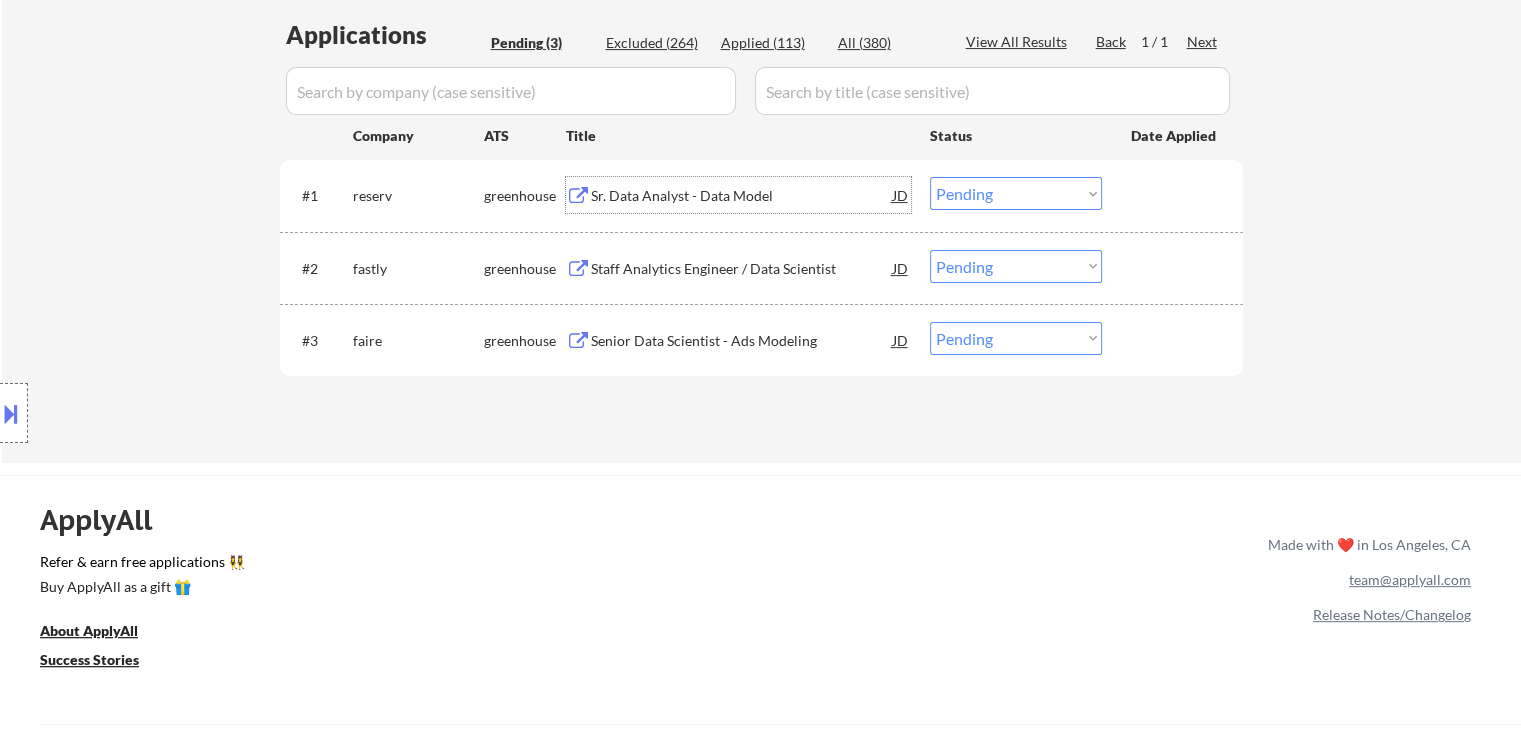 click on "Choose an option... Pending Applied Excluded (Questions) Excluded (Expired) Excluded (Location) Excluded (Bad Match) Excluded (Blocklist) Excluded (Salary) Excluded (Other)" at bounding box center (1016, 193) 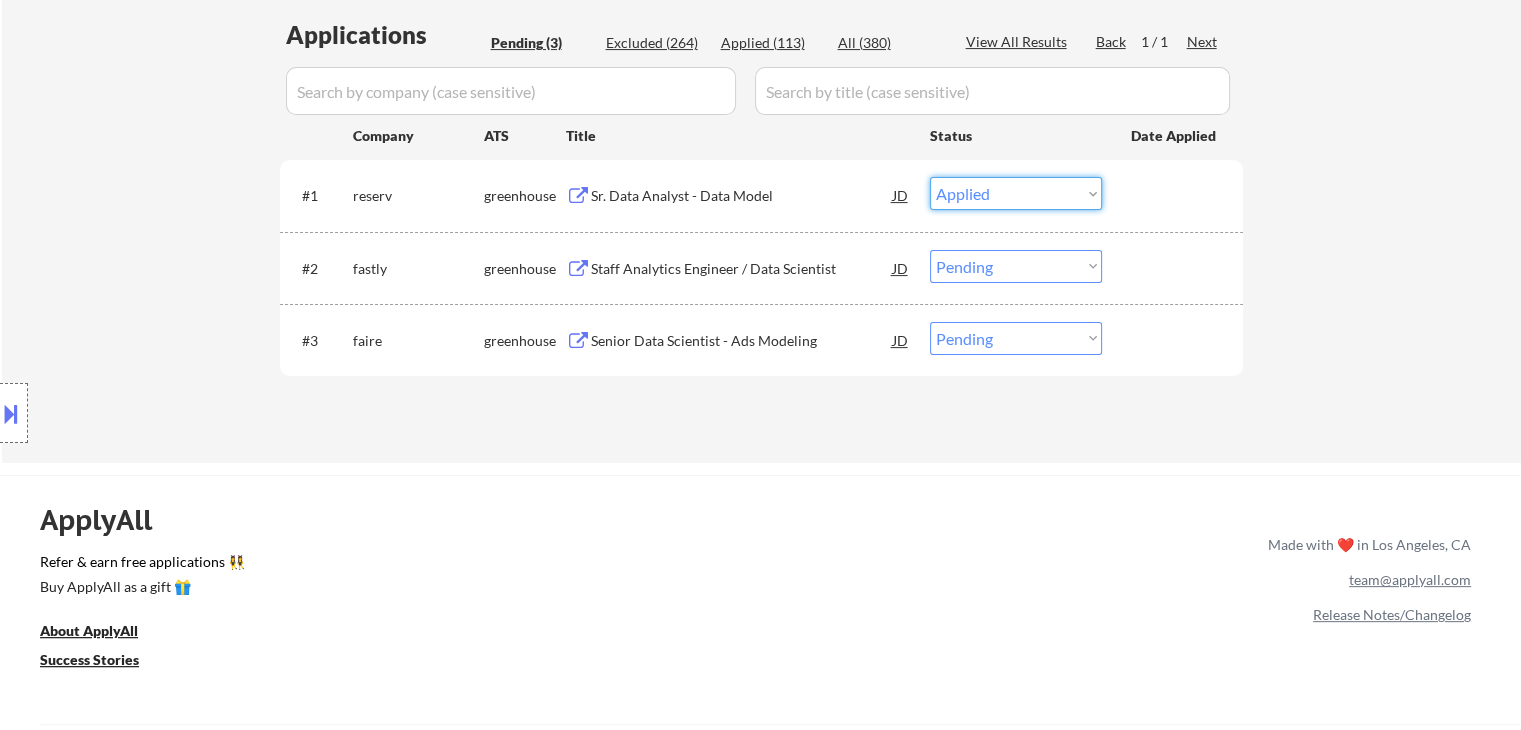 click on "Choose an option... Pending Applied Excluded (Questions) Excluded (Expired) Excluded (Location) Excluded (Bad Match) Excluded (Blocklist) Excluded (Salary) Excluded (Other)" at bounding box center (1016, 193) 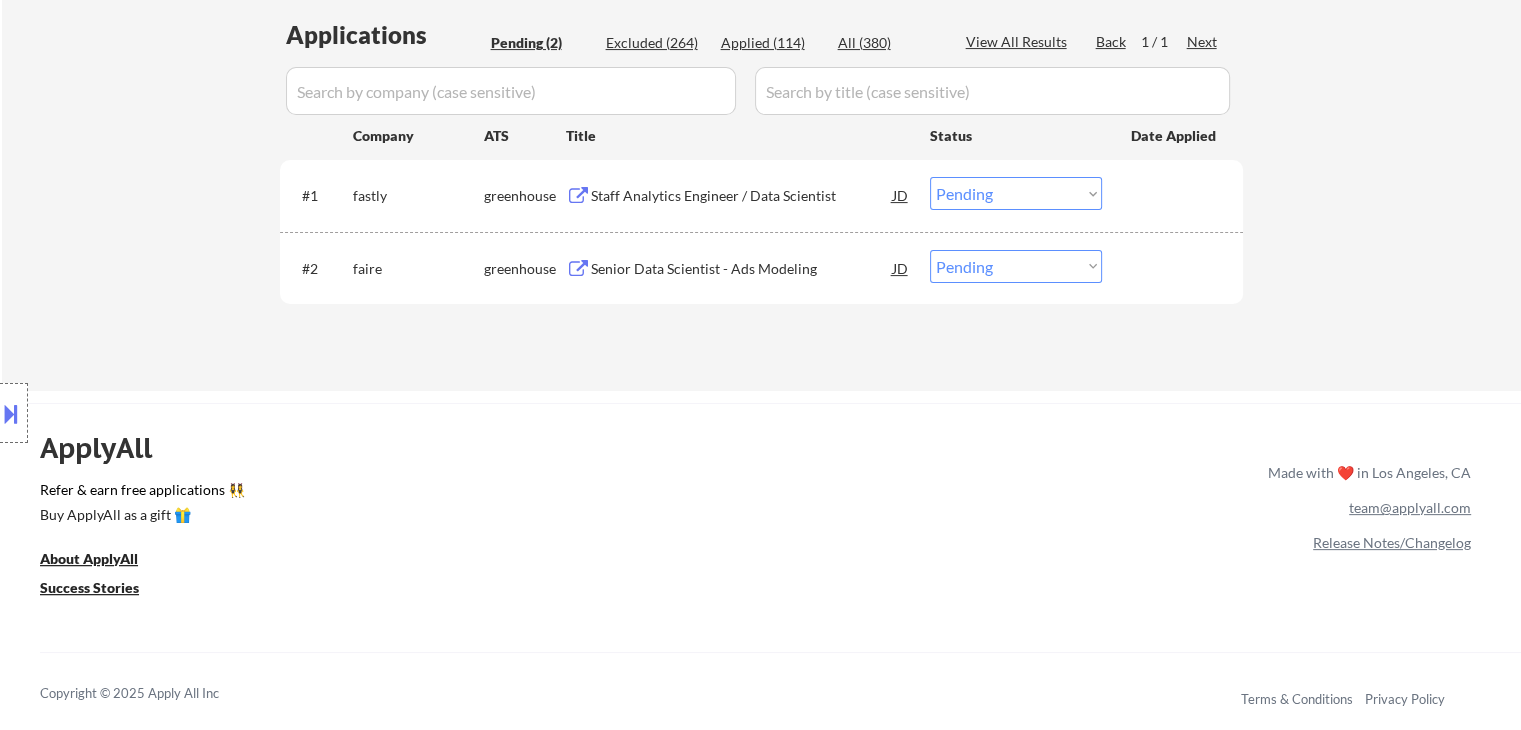 click on "Staff Analytics Engineer / Data Scientist" at bounding box center (742, 196) 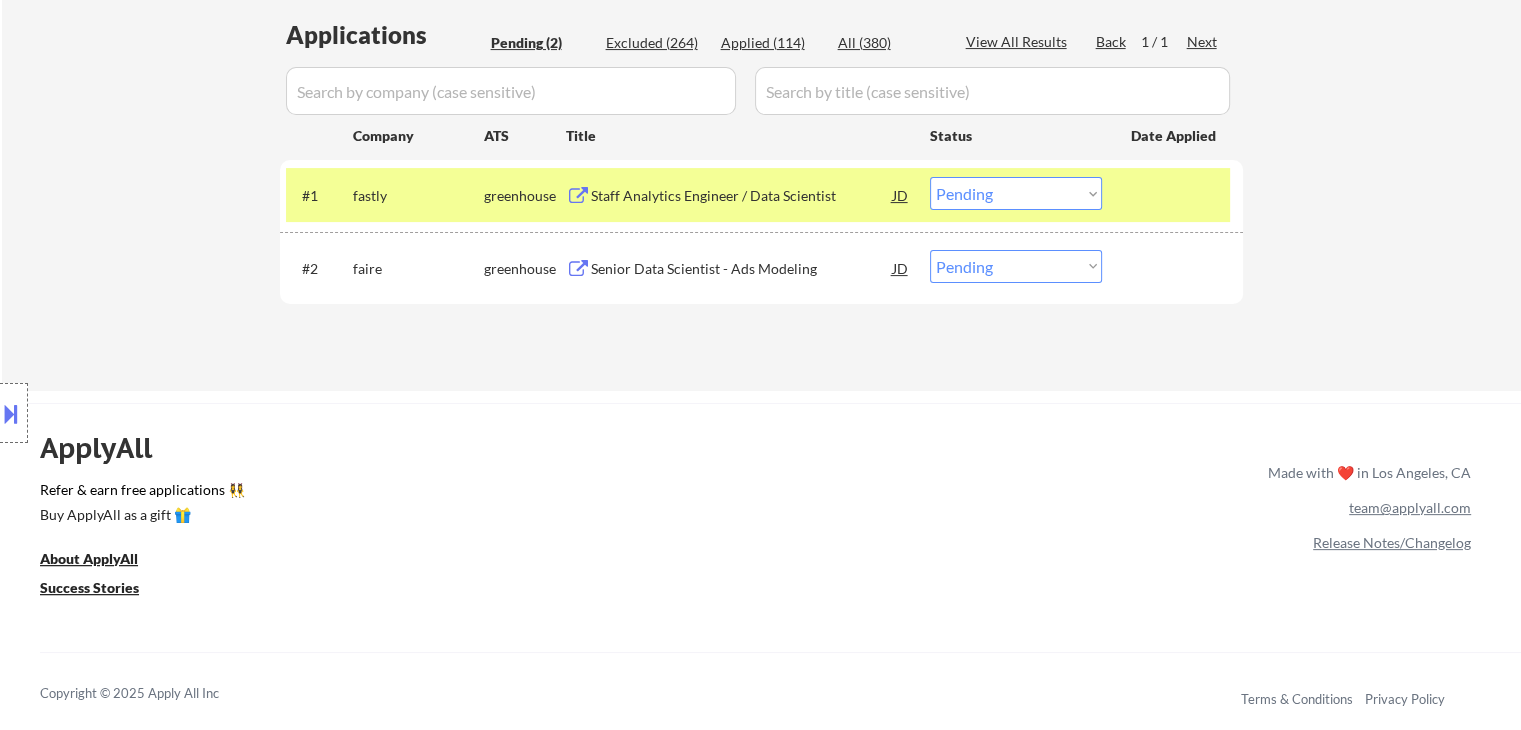 click at bounding box center (11, 413) 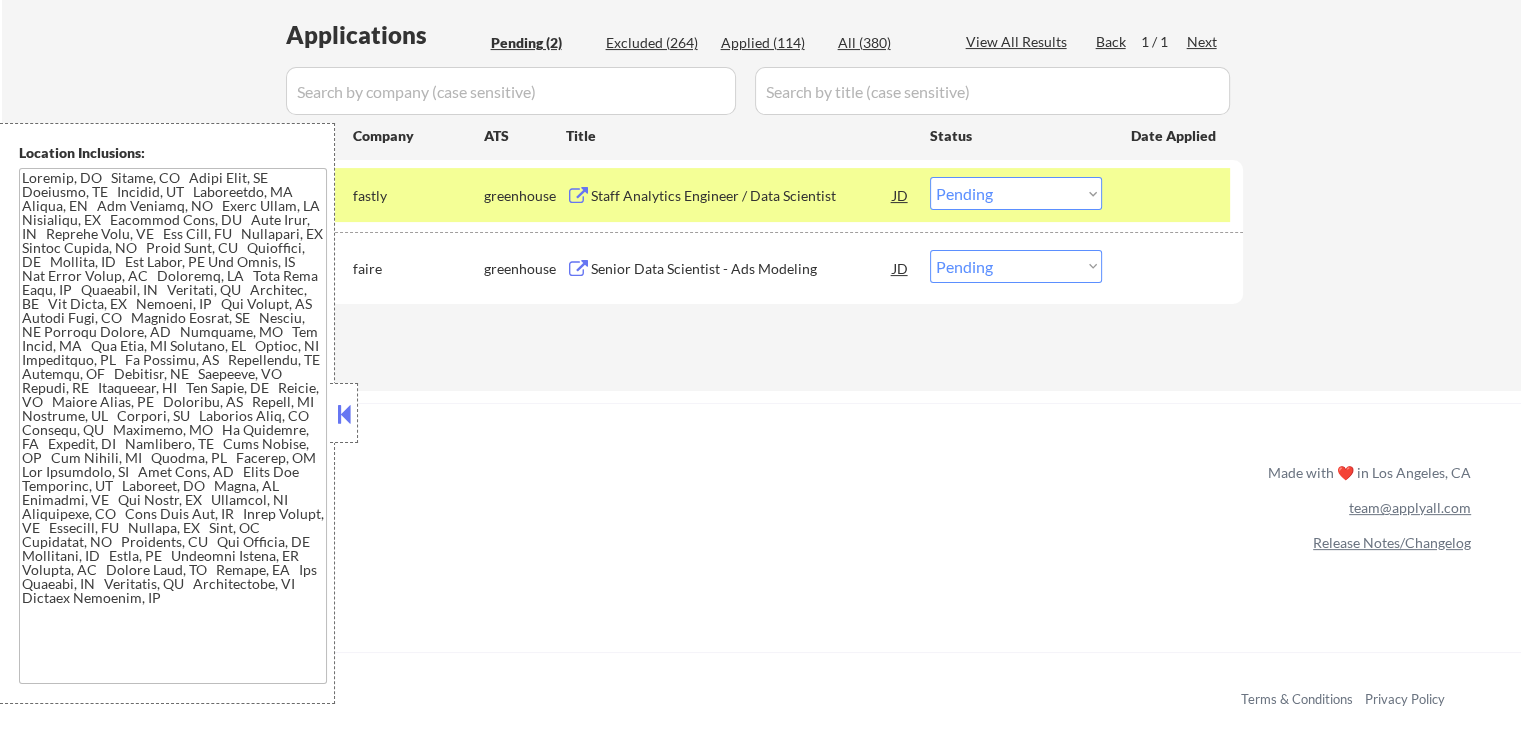 scroll, scrollTop: 0, scrollLeft: 0, axis: both 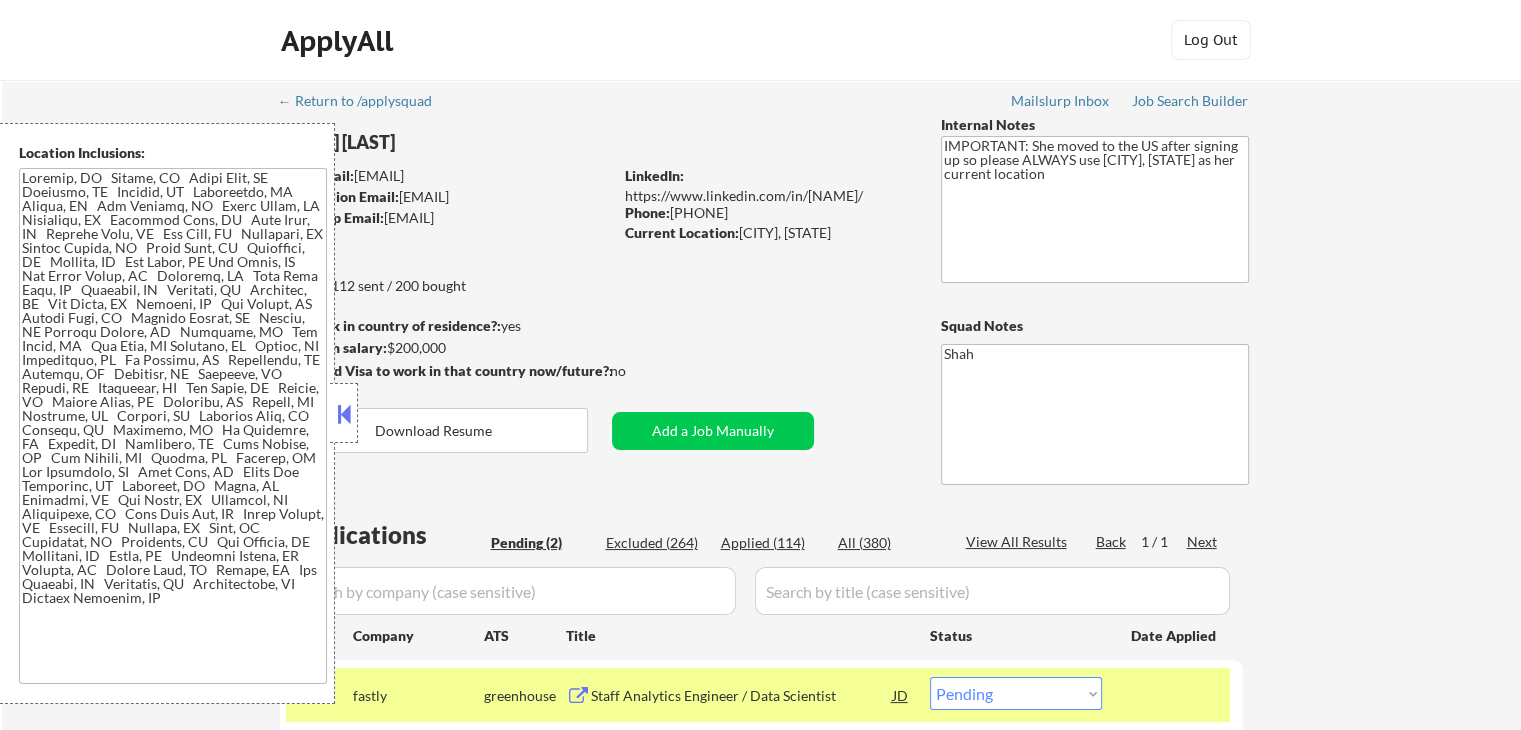 click at bounding box center [344, 414] 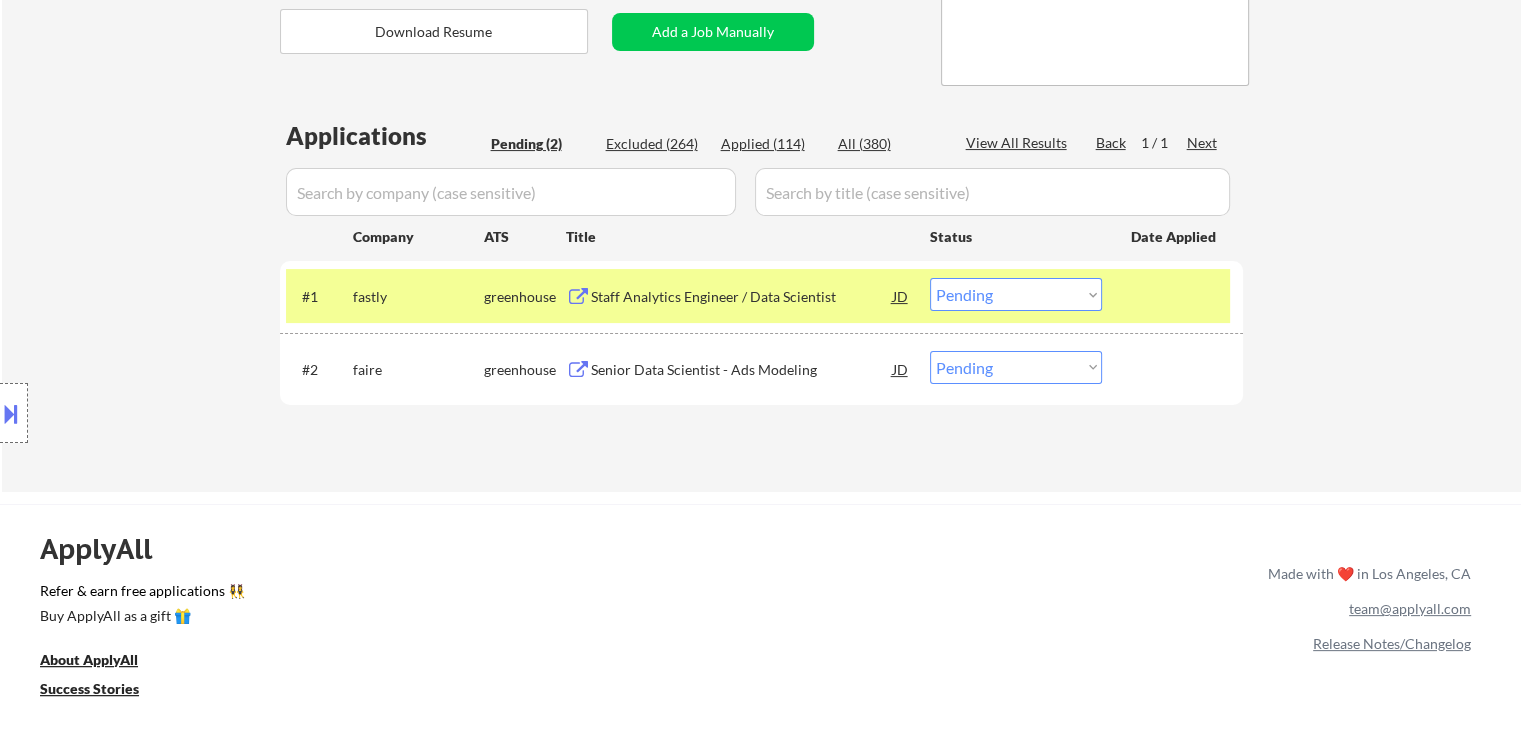 scroll, scrollTop: 400, scrollLeft: 0, axis: vertical 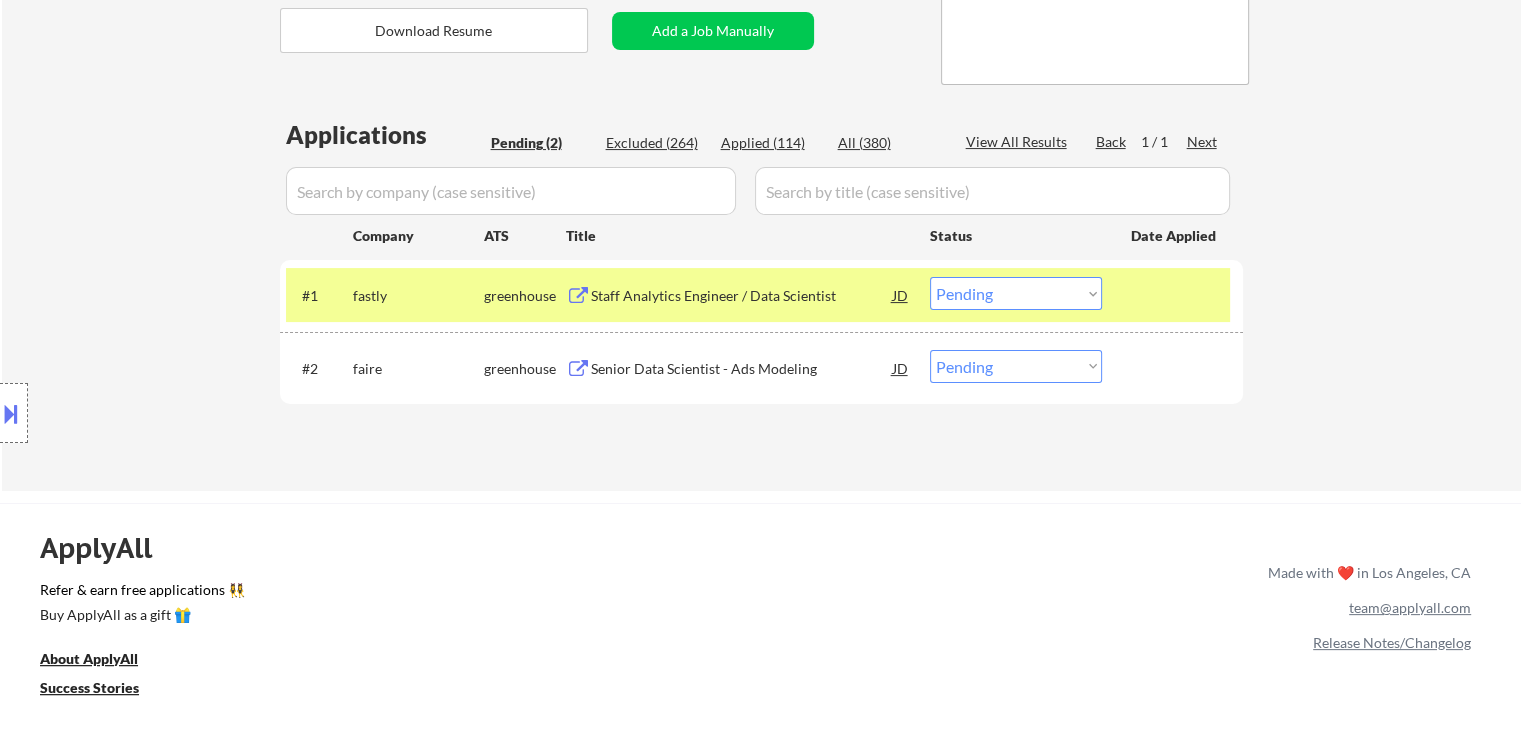 click on "Choose an option... Pending Applied Excluded (Questions) Excluded (Expired) Excluded (Location) Excluded (Bad Match) Excluded (Blocklist) Excluded (Salary) Excluded (Other)" at bounding box center (1016, 293) 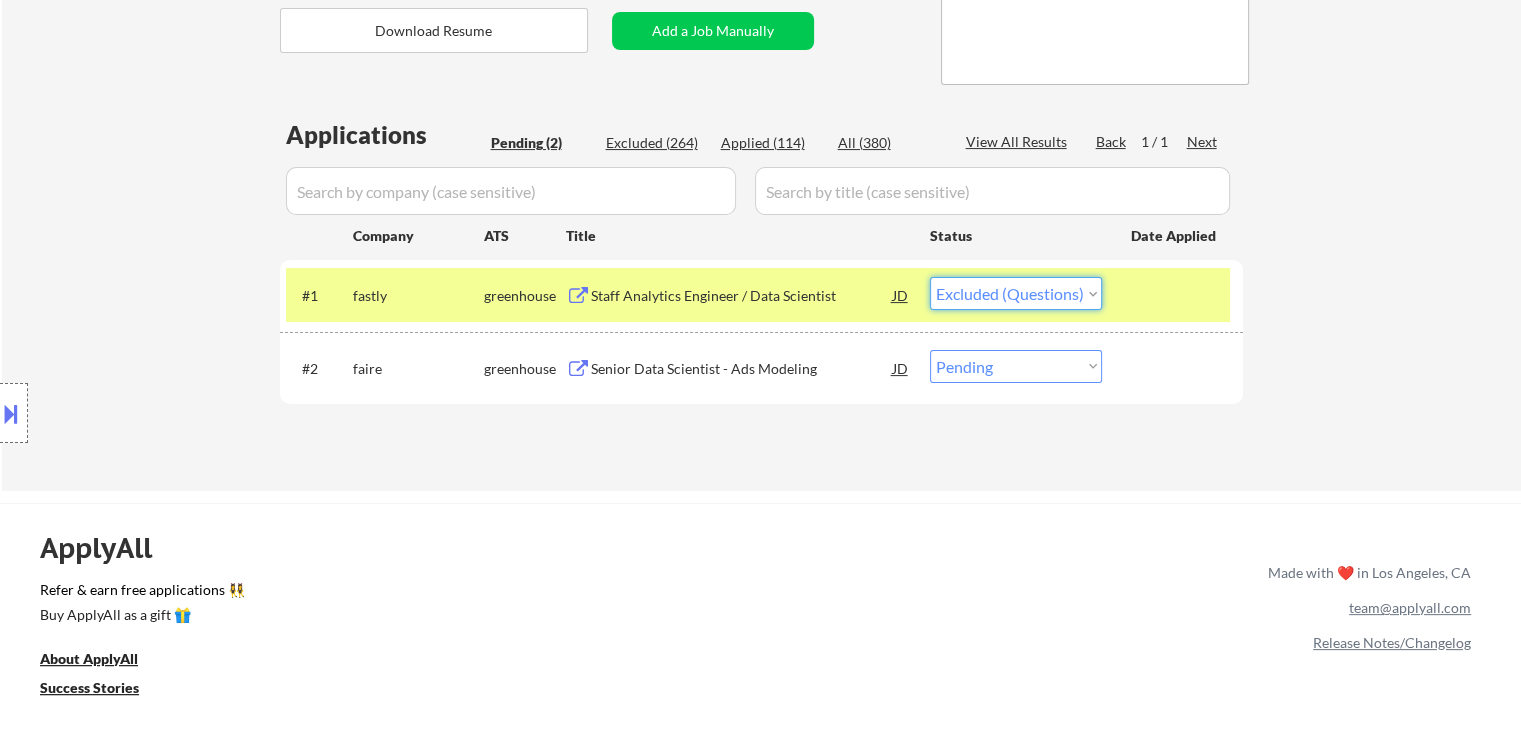 click on "Choose an option... Pending Applied Excluded (Questions) Excluded (Expired) Excluded (Location) Excluded (Bad Match) Excluded (Blocklist) Excluded (Salary) Excluded (Other)" at bounding box center [1016, 293] 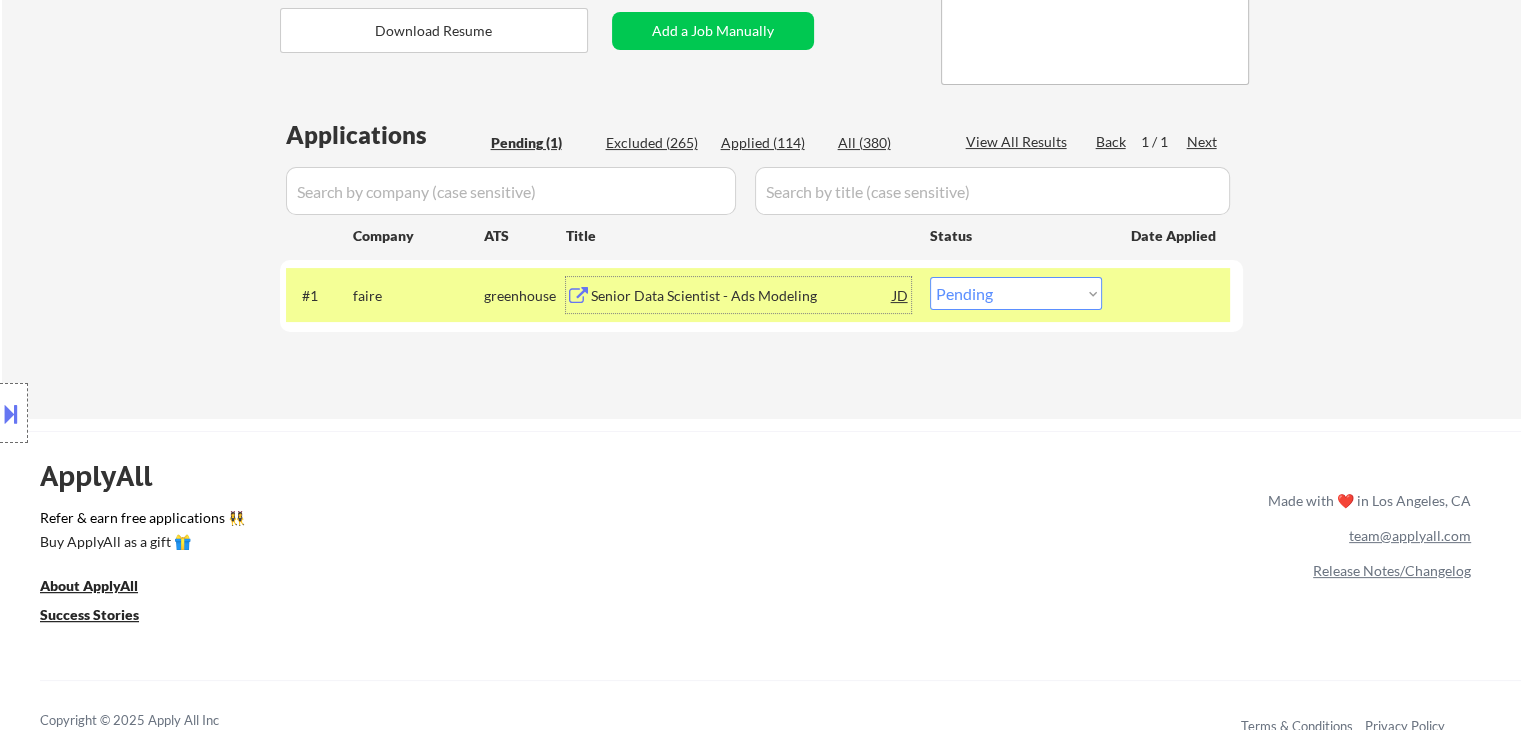 click on "Senior Data Scientist - Ads Modeling" at bounding box center (742, 296) 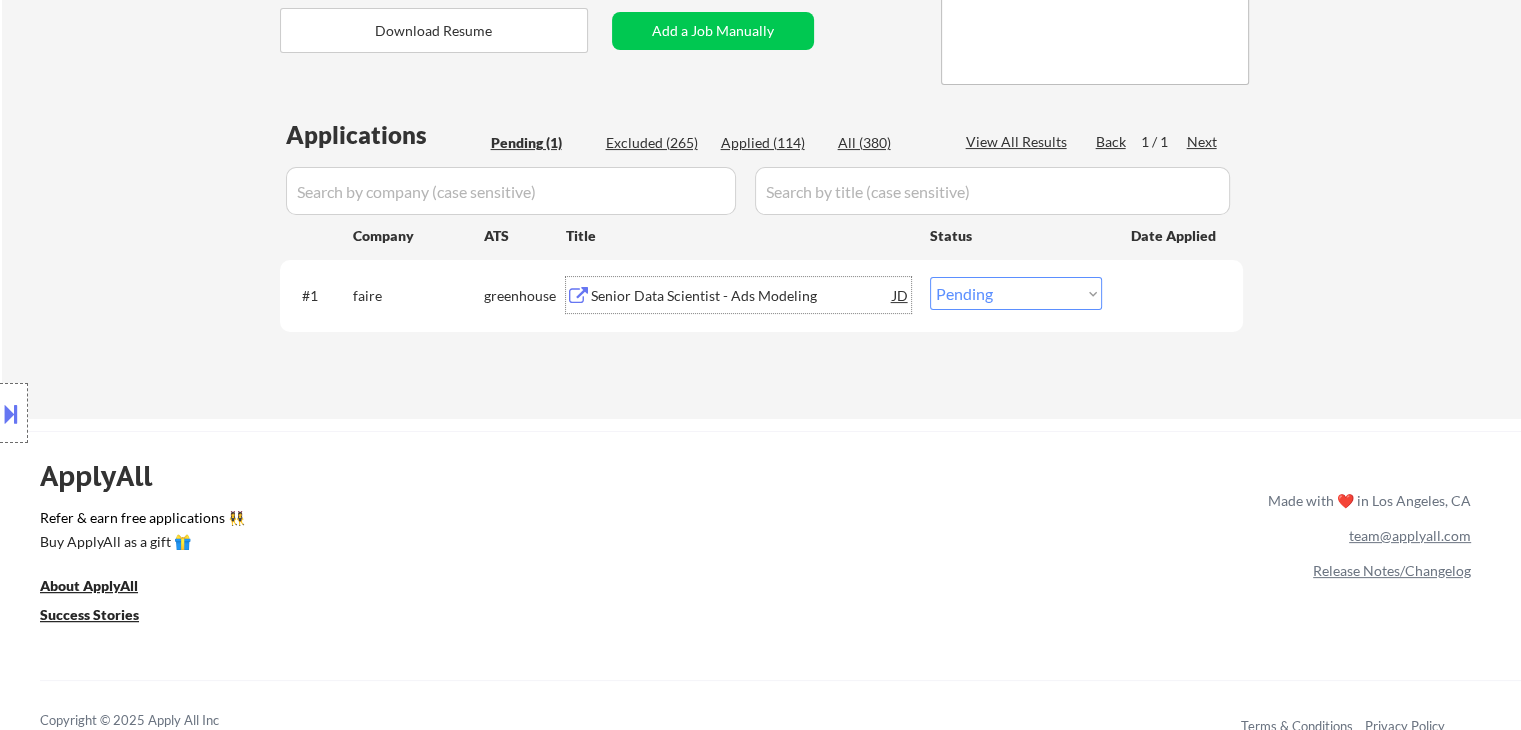 click at bounding box center [11, 413] 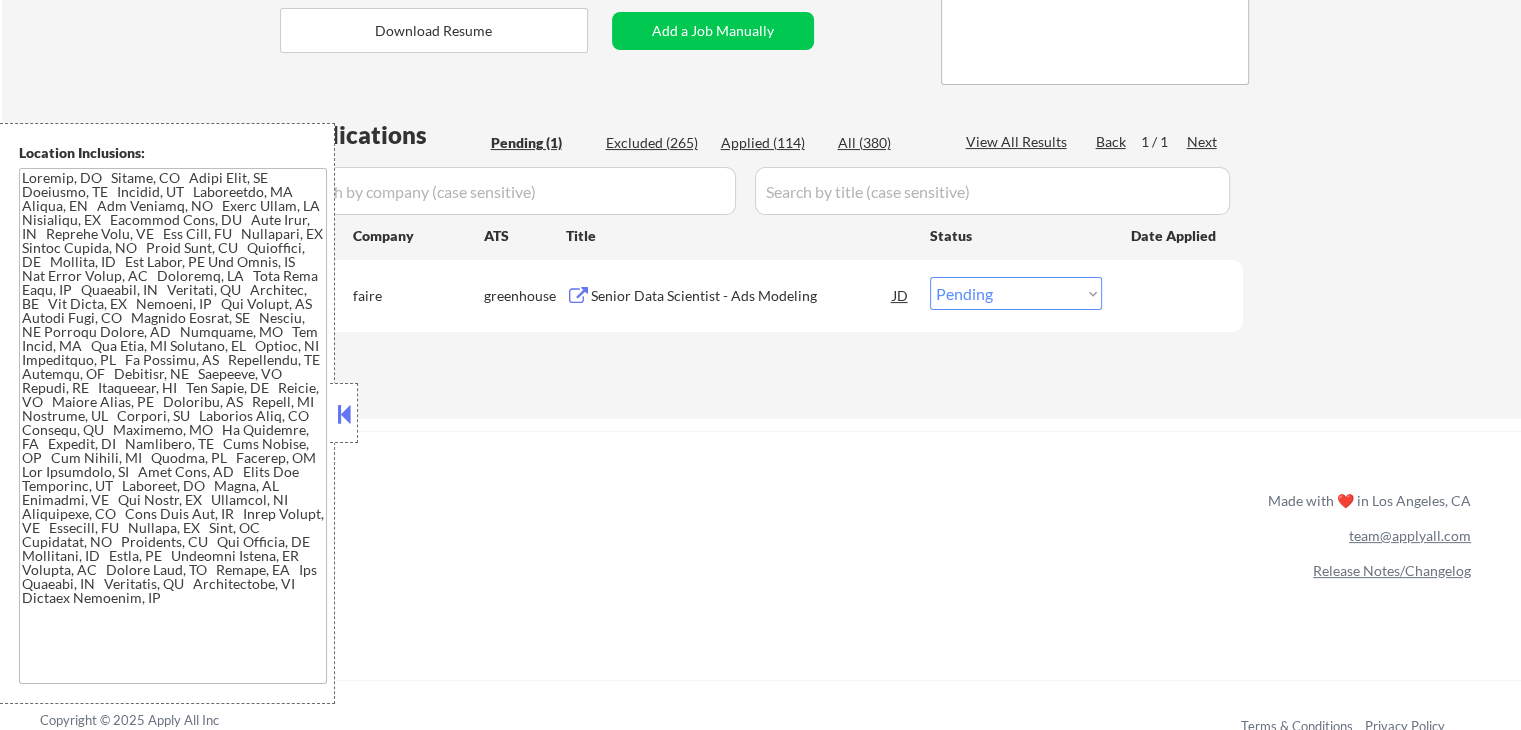 click at bounding box center [344, 414] 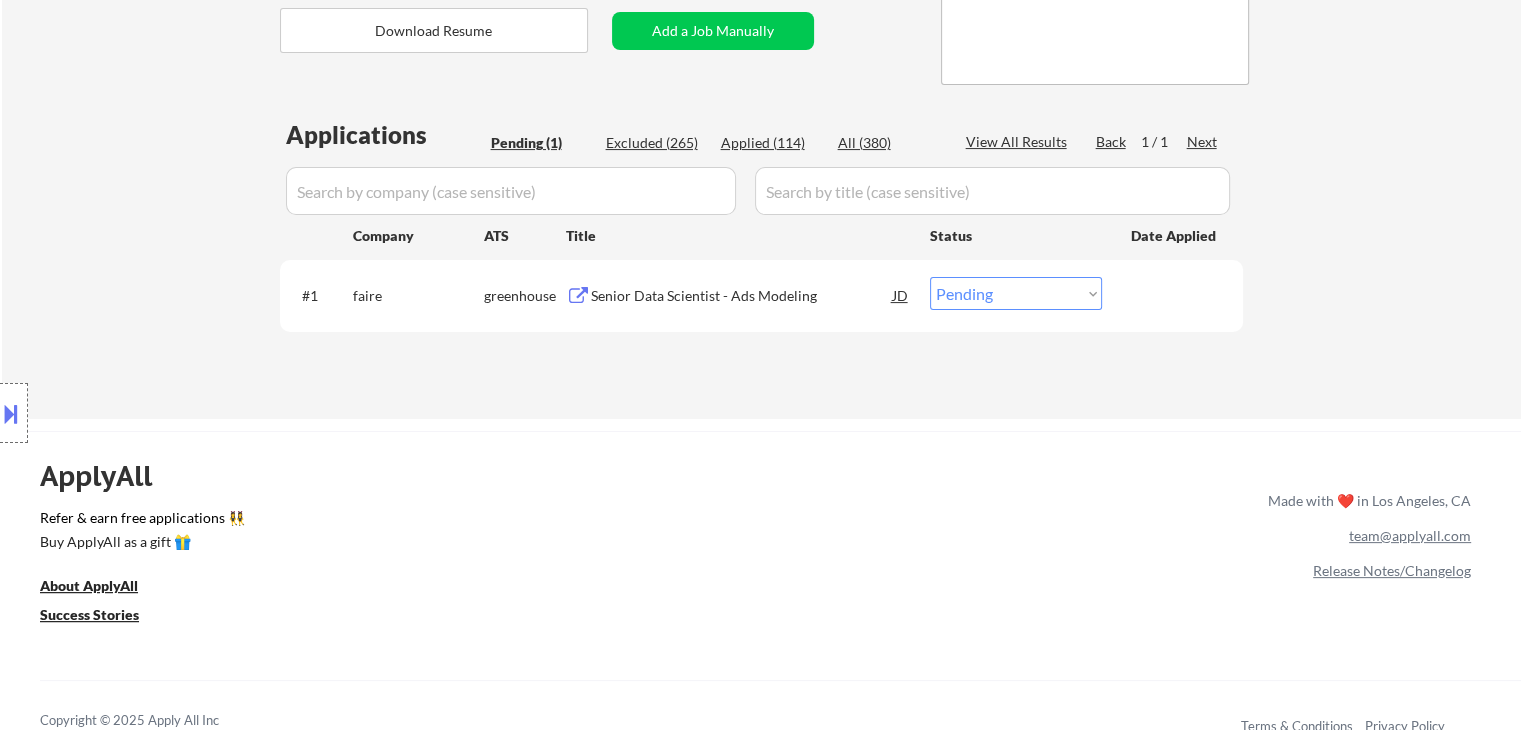 click on "Choose an option... Pending Applied Excluded (Questions) Excluded (Expired) Excluded (Location) Excluded (Bad Match) Excluded (Blocklist) Excluded (Salary) Excluded (Other)" at bounding box center (1016, 293) 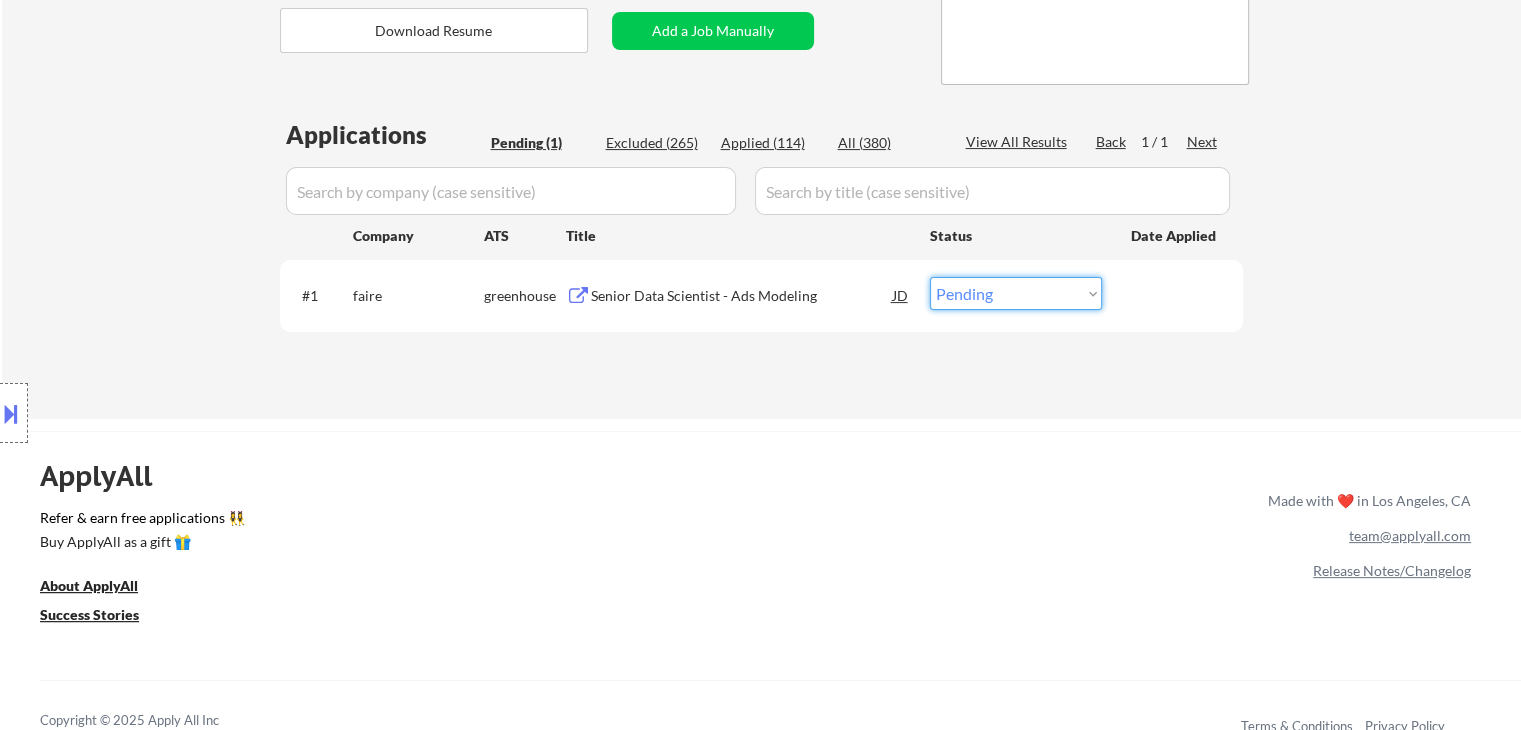select on ""applied"" 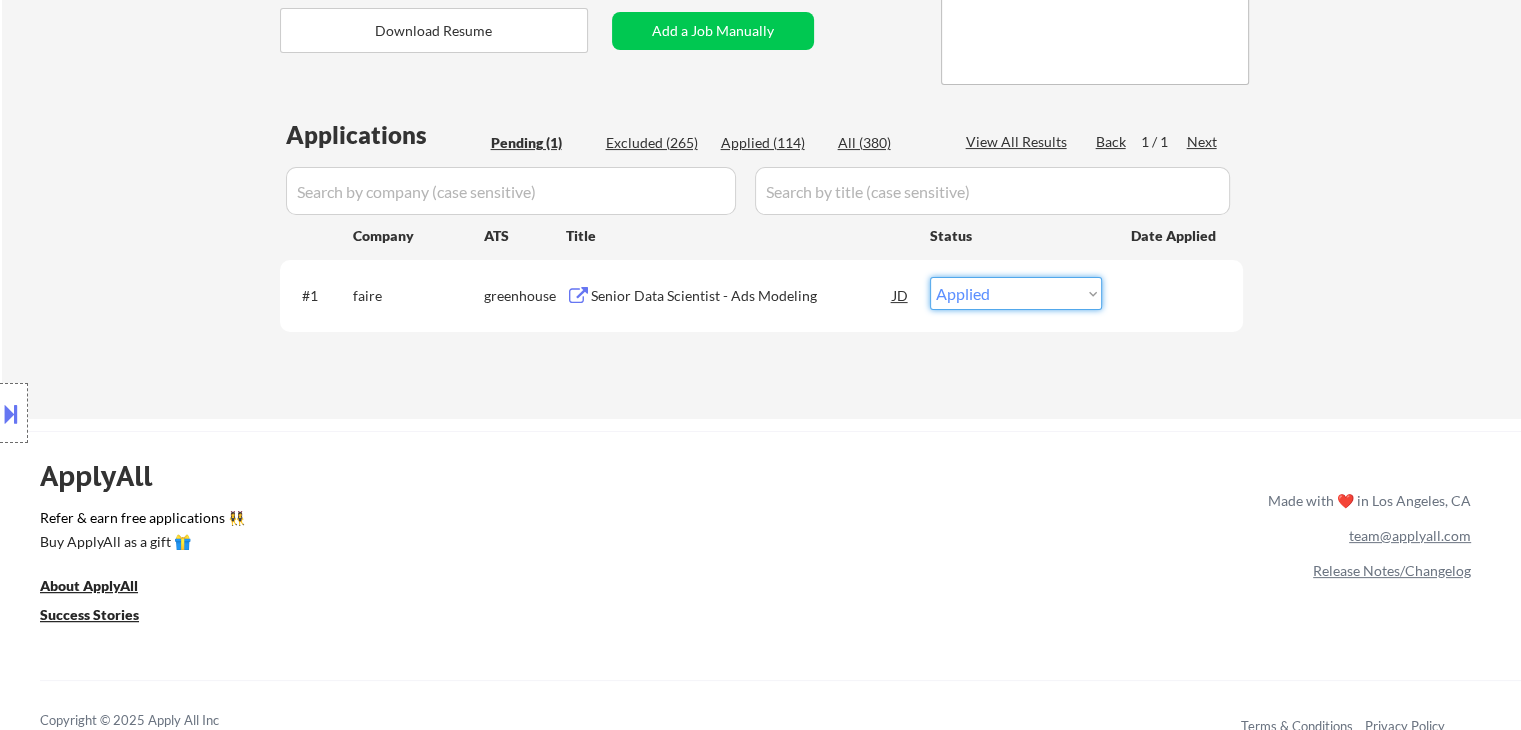 click on "Choose an option... Pending Applied Excluded (Questions) Excluded (Expired) Excluded (Location) Excluded (Bad Match) Excluded (Blocklist) Excluded (Salary) Excluded (Other)" at bounding box center [1016, 293] 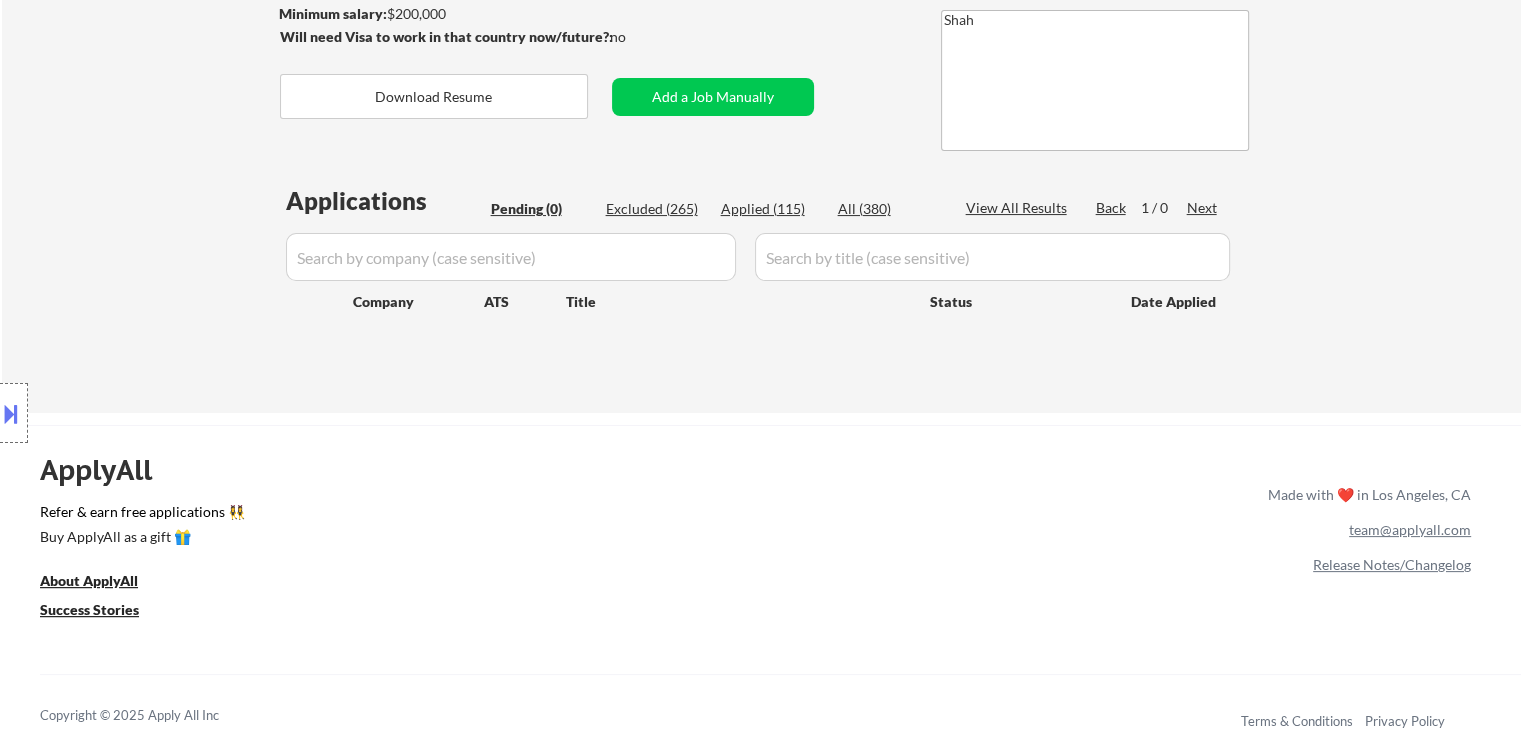 scroll, scrollTop: 300, scrollLeft: 0, axis: vertical 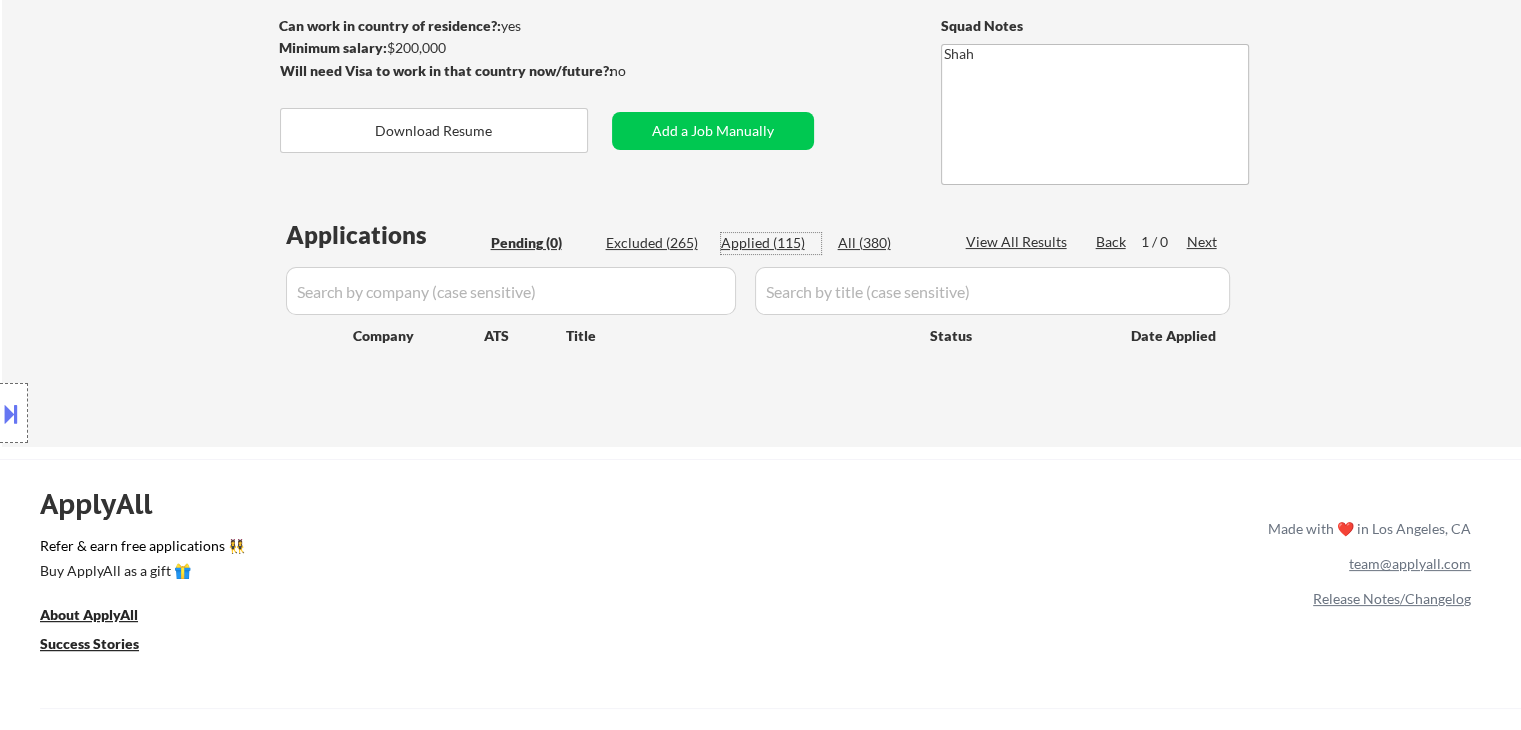 click on "Applied (115)" at bounding box center (771, 243) 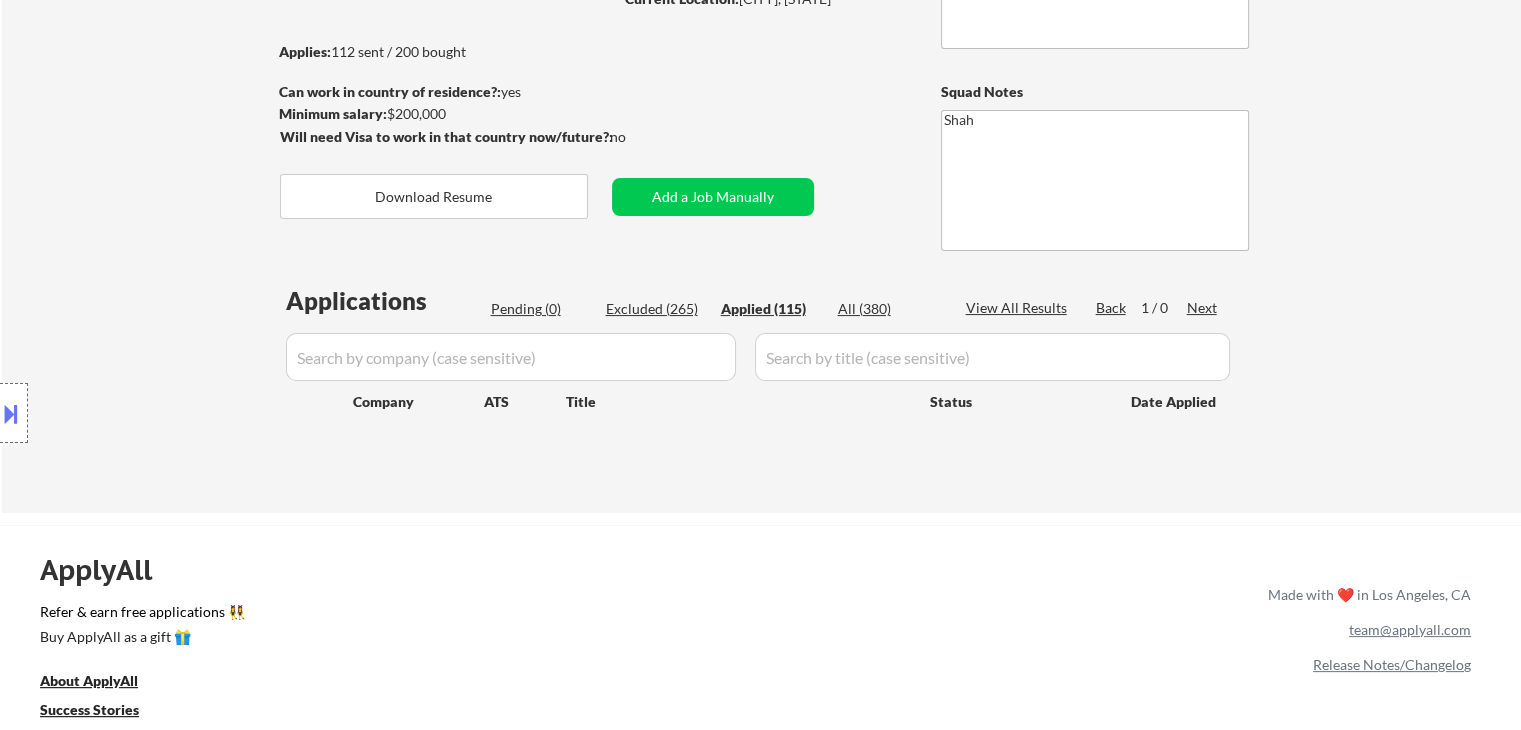 scroll, scrollTop: 200, scrollLeft: 0, axis: vertical 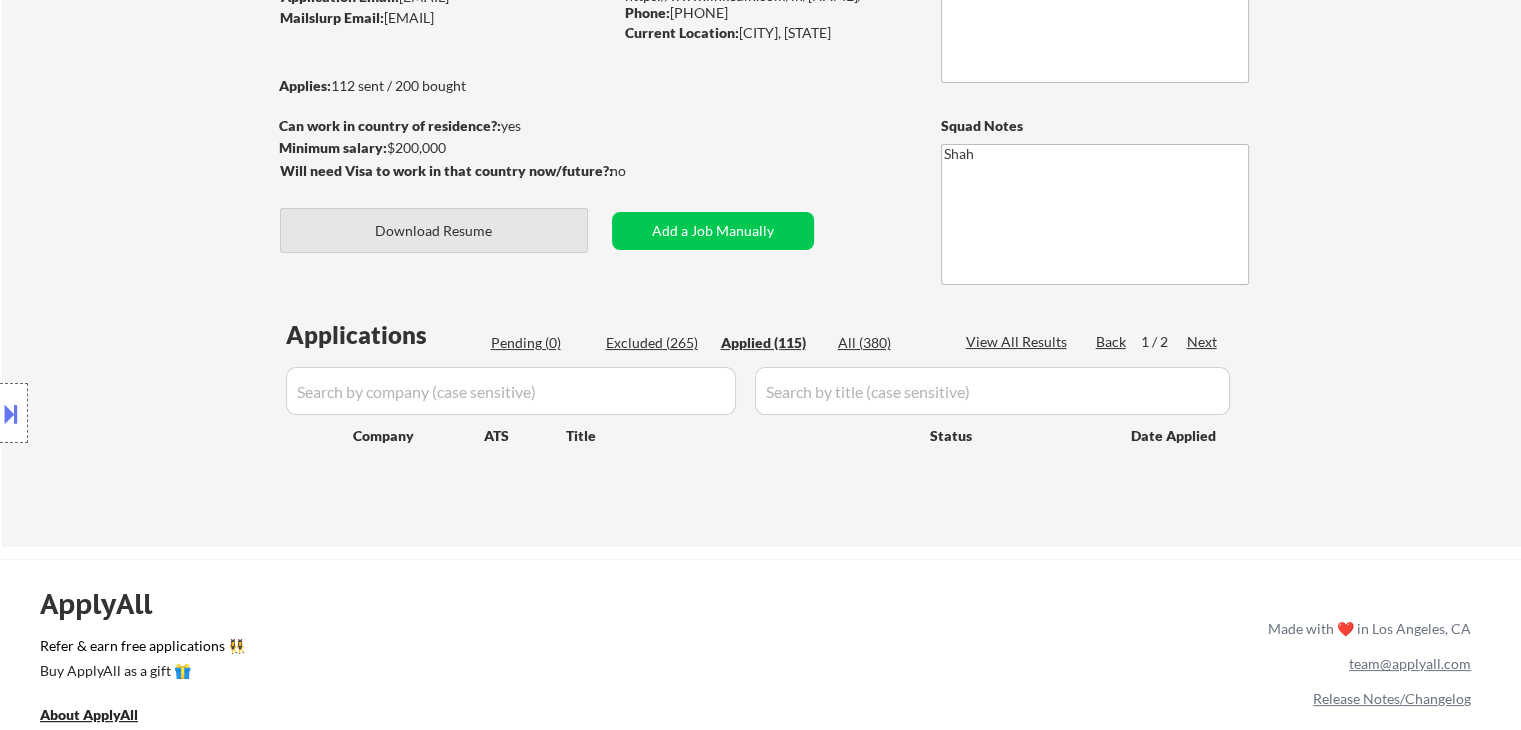 select on ""applied"" 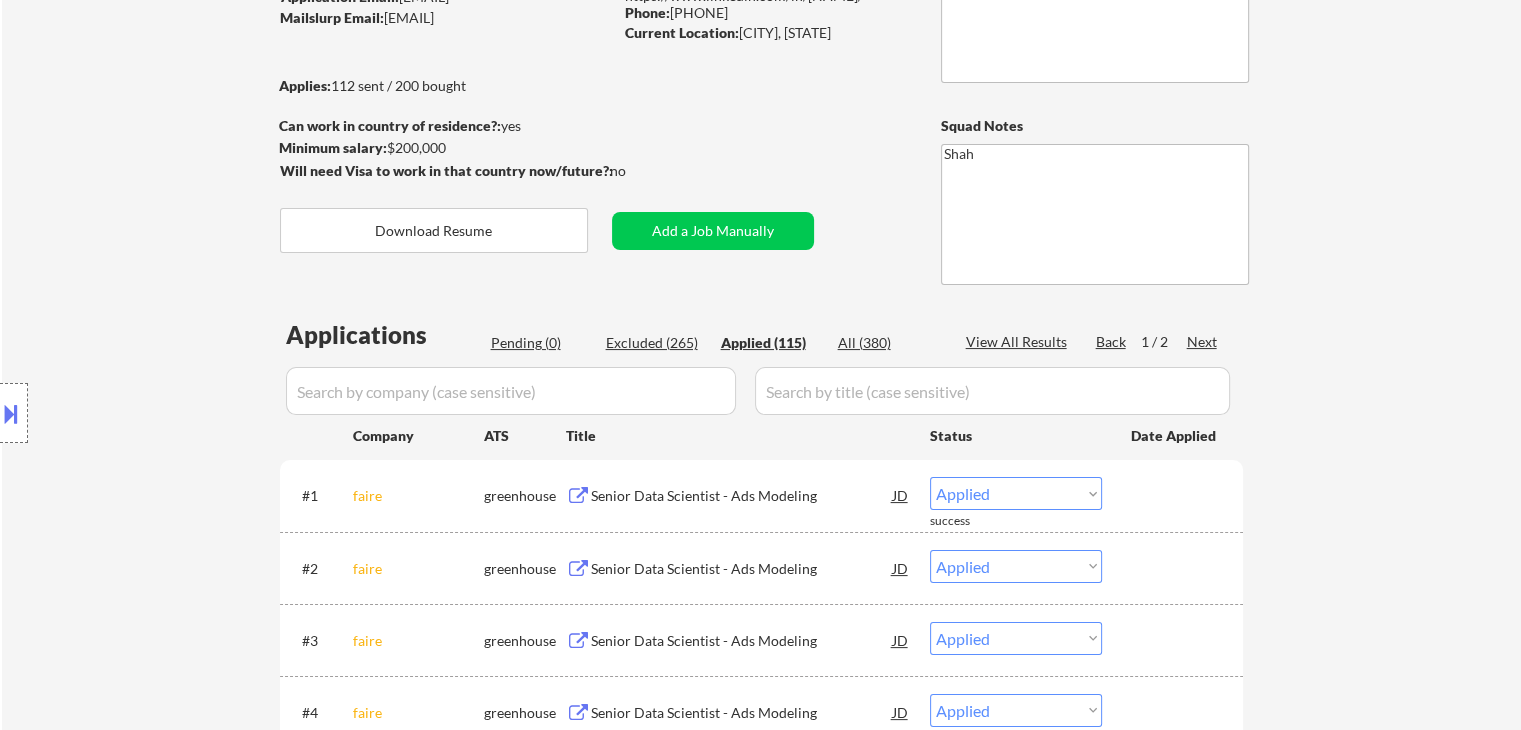 select on ""applied"" 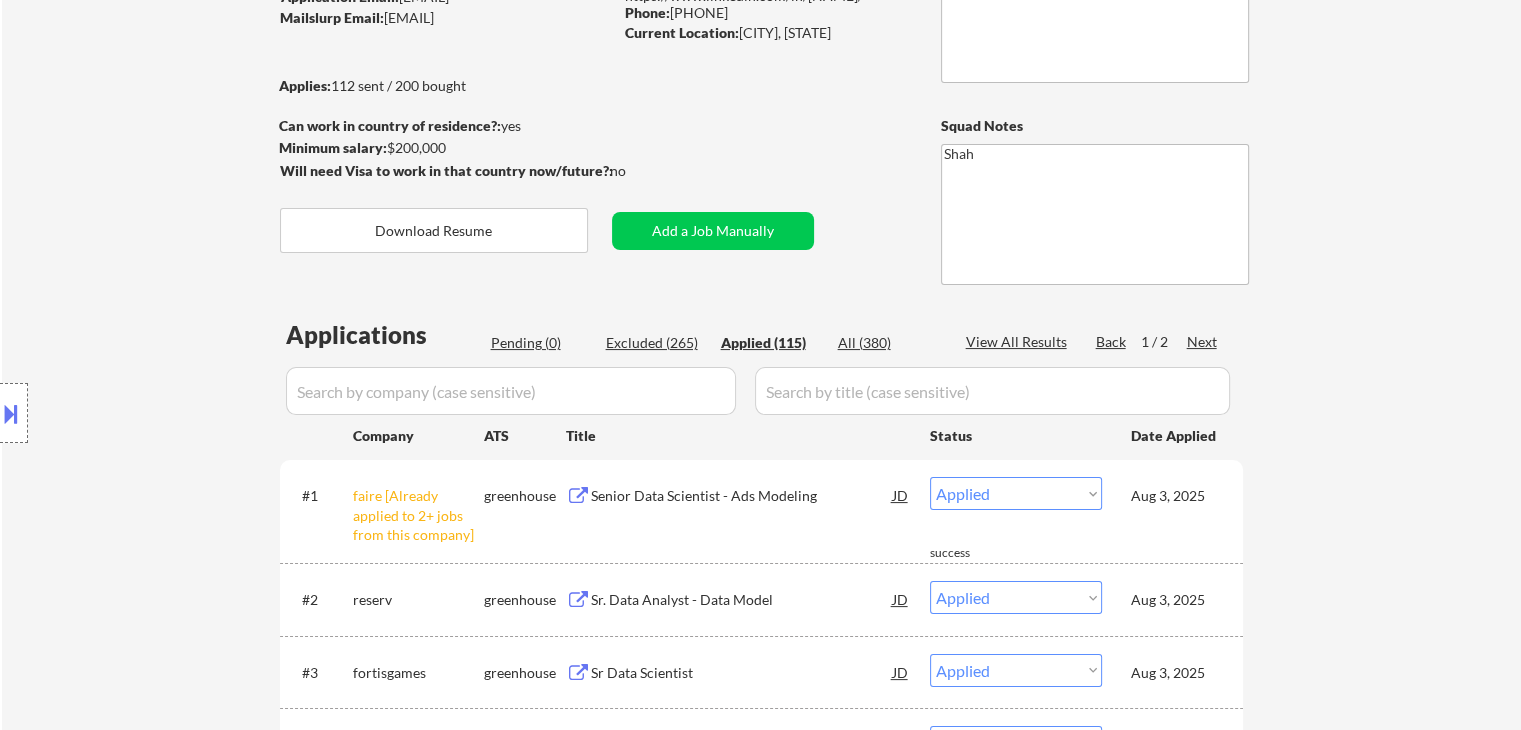 scroll, scrollTop: 300, scrollLeft: 0, axis: vertical 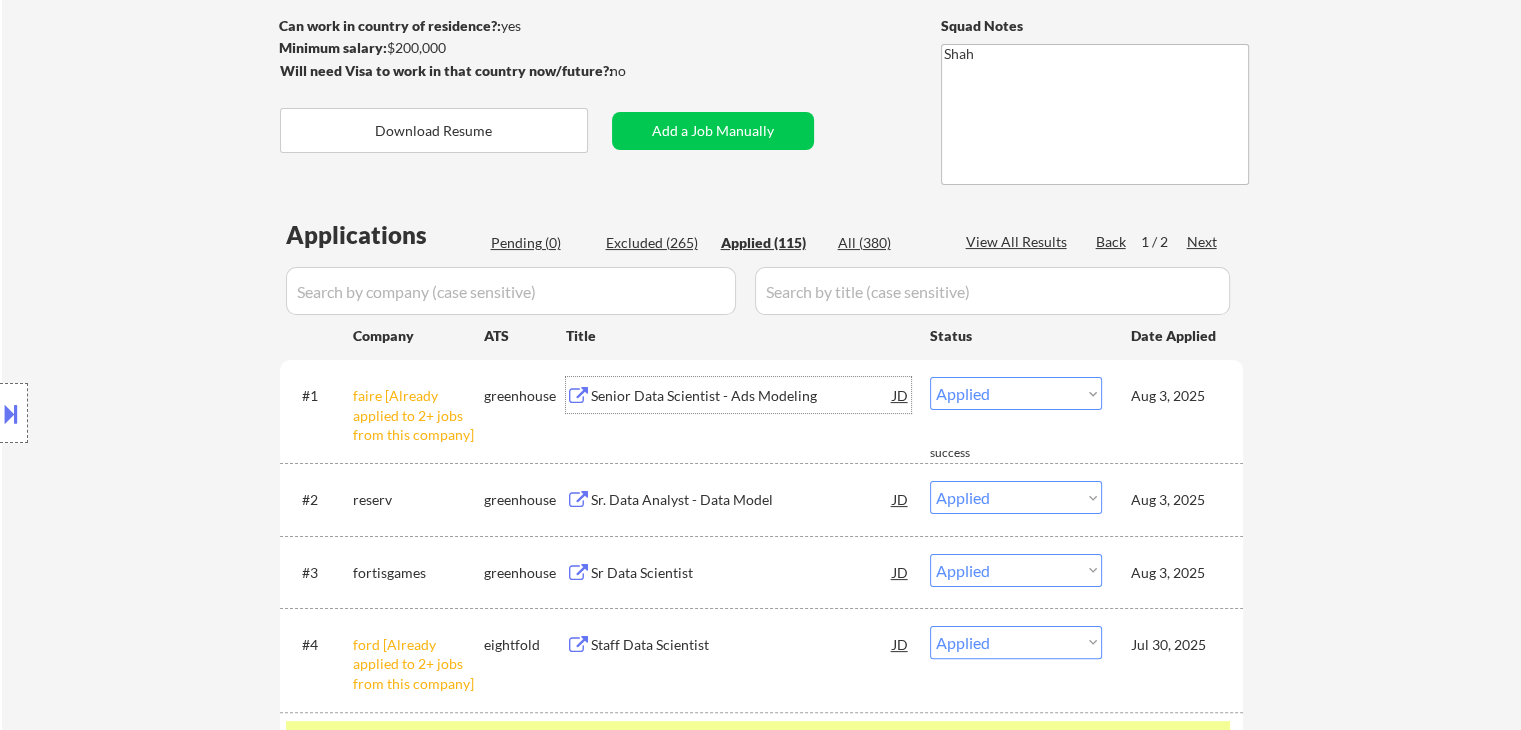 click on "Senior Data Scientist - Ads Modeling" at bounding box center [742, 396] 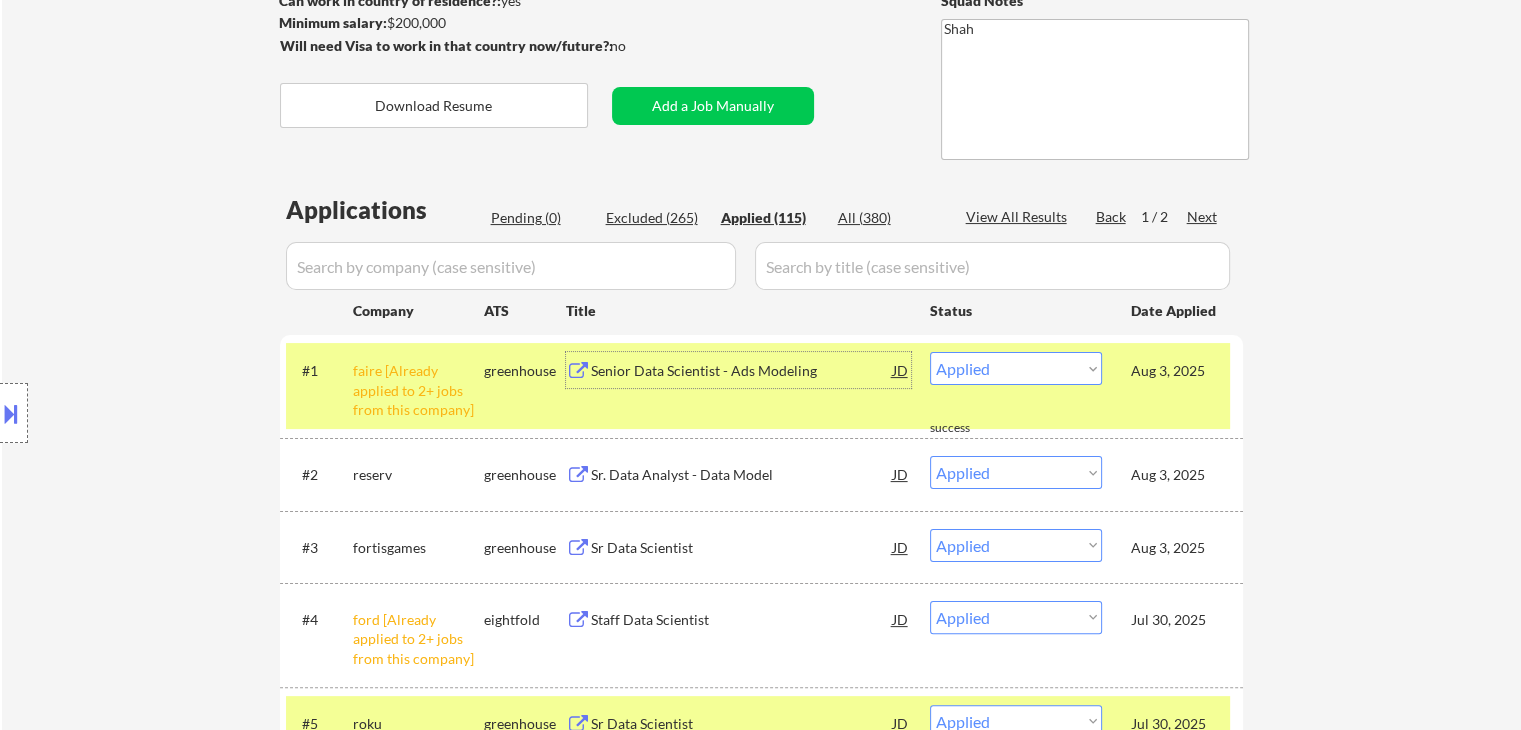 scroll, scrollTop: 500, scrollLeft: 0, axis: vertical 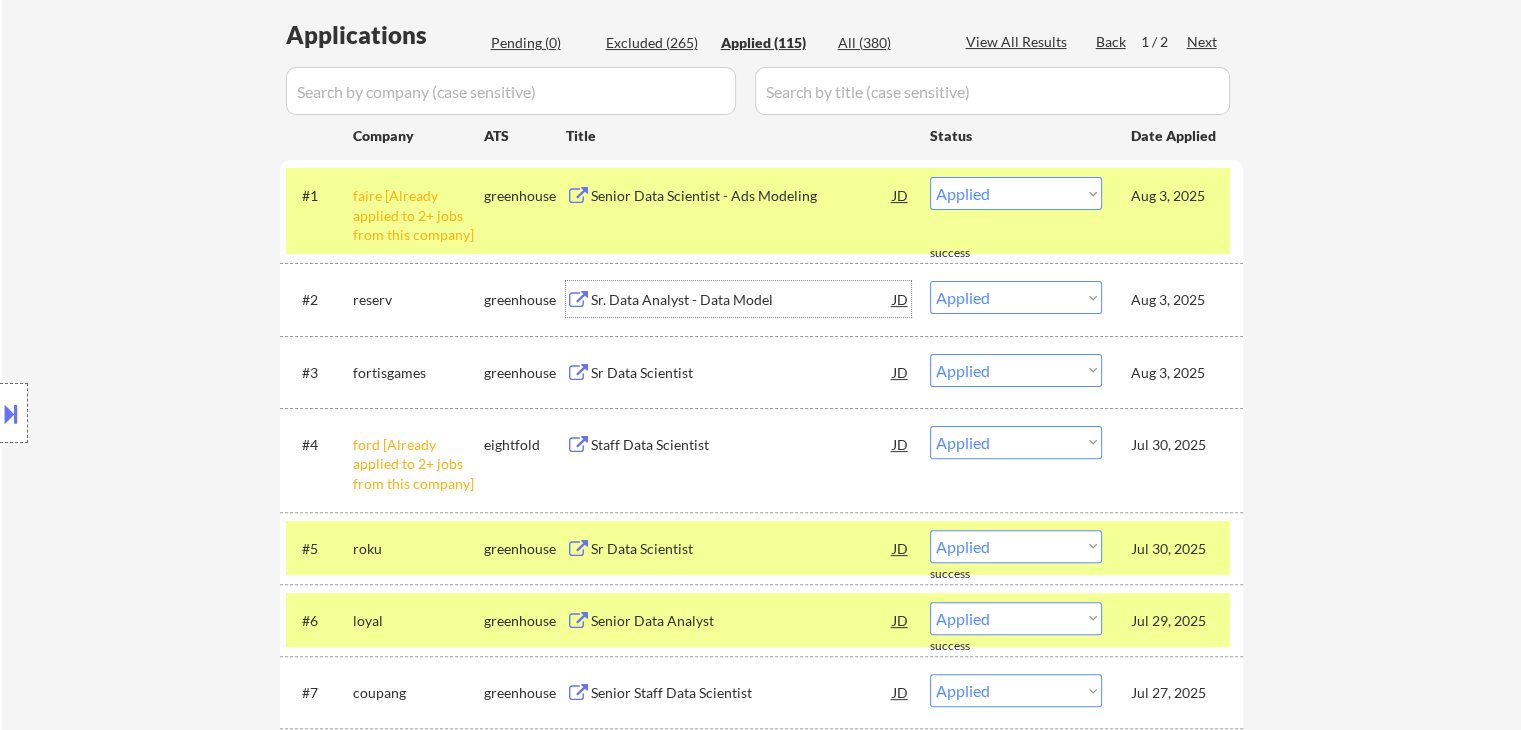 click on "Sr. Data Analyst - Data Model" at bounding box center [742, 300] 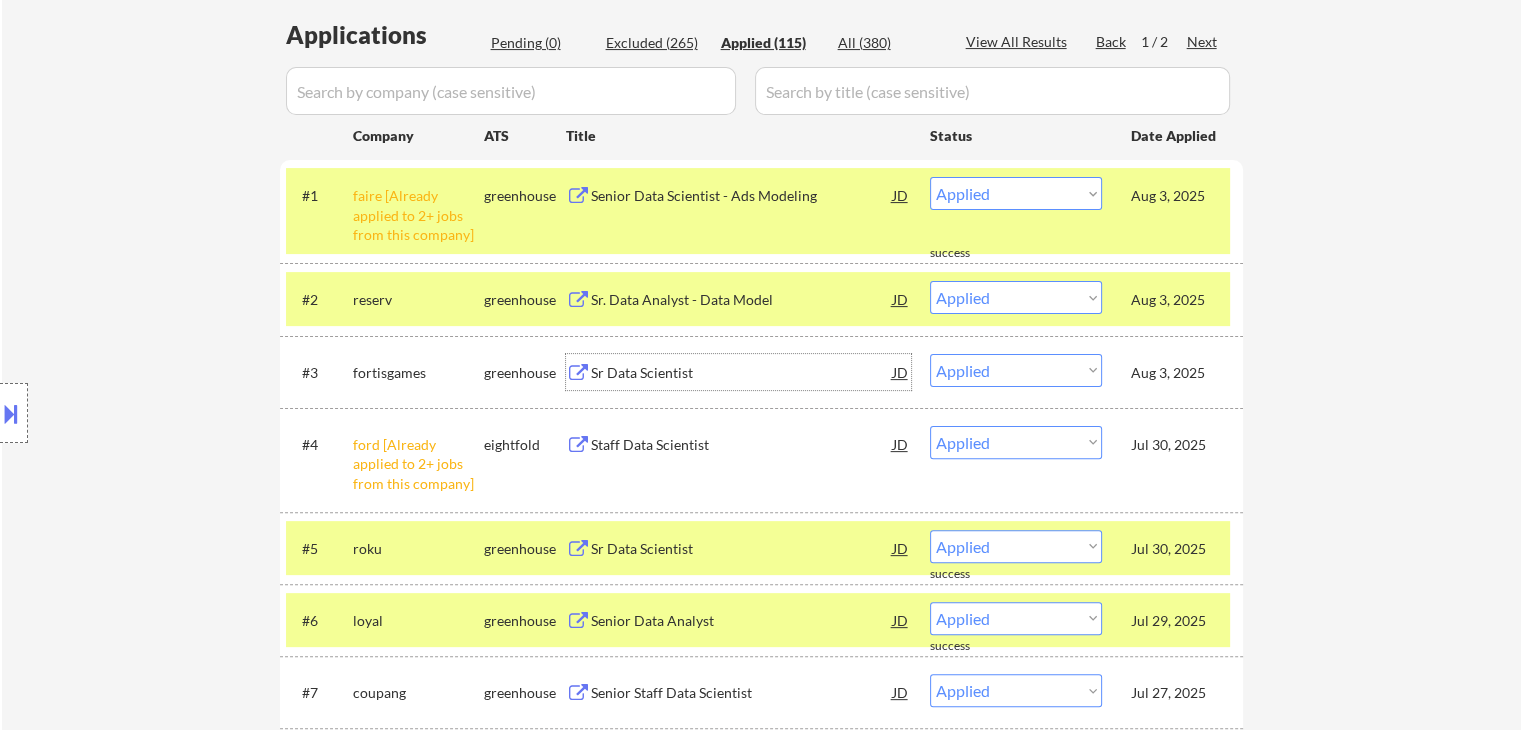 click on "Sr Data Scientist" at bounding box center (742, 373) 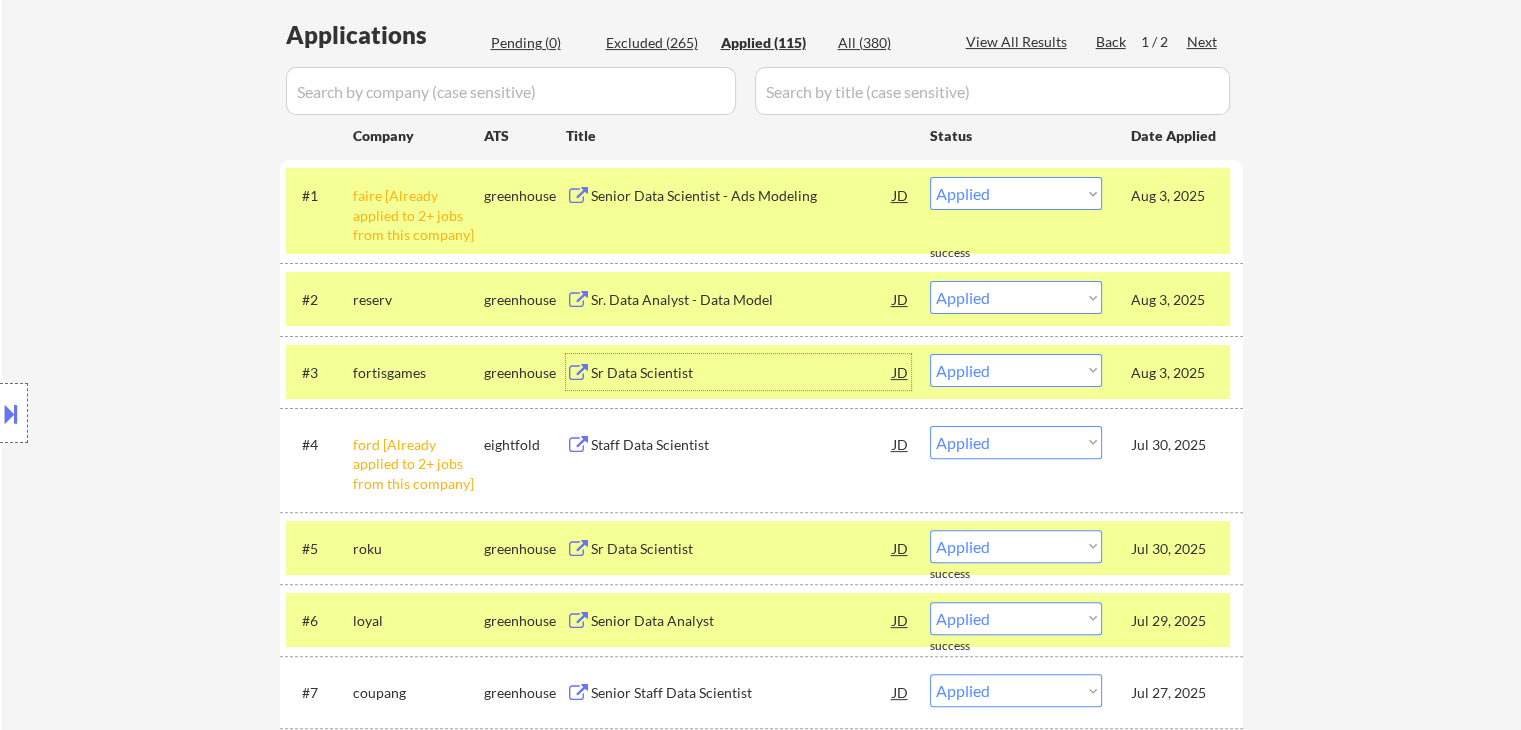 scroll, scrollTop: 400, scrollLeft: 0, axis: vertical 